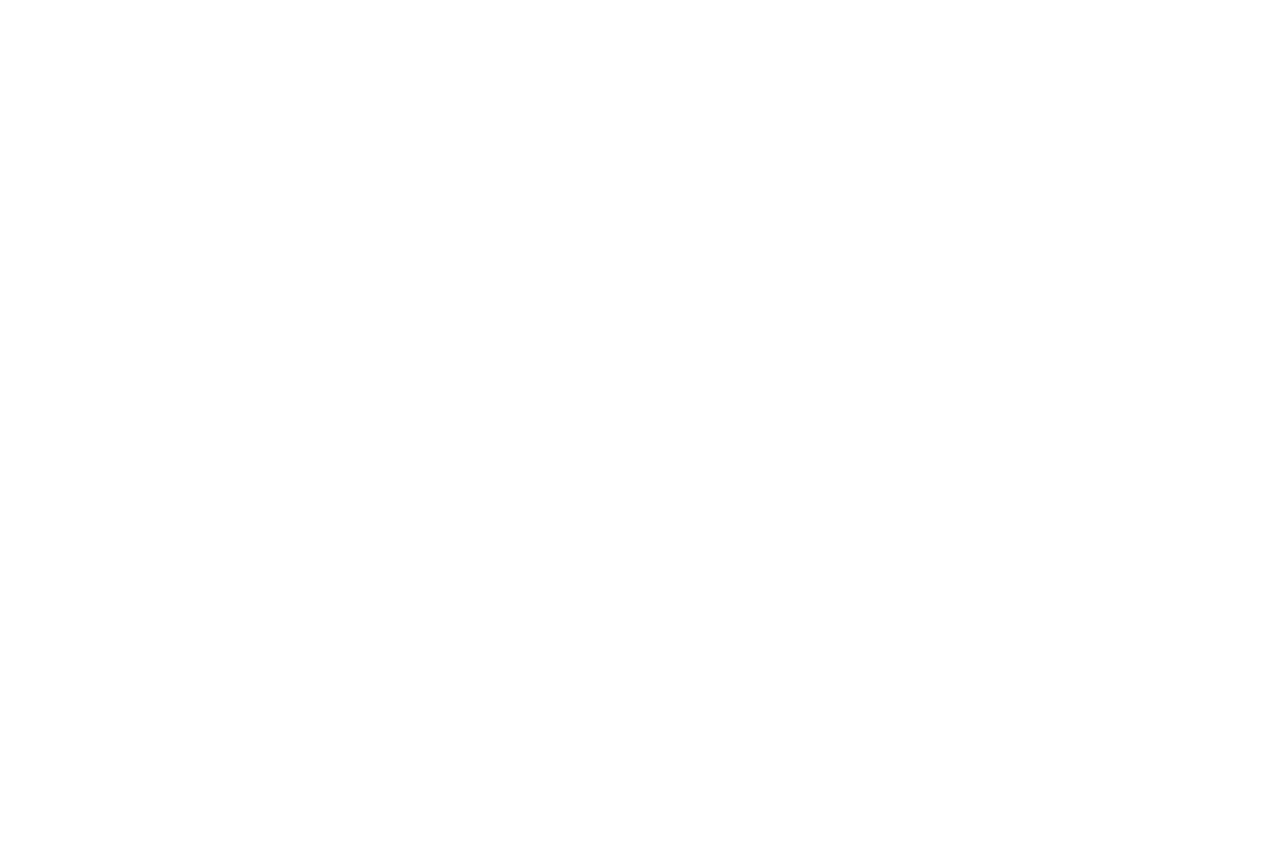 scroll, scrollTop: 0, scrollLeft: 0, axis: both 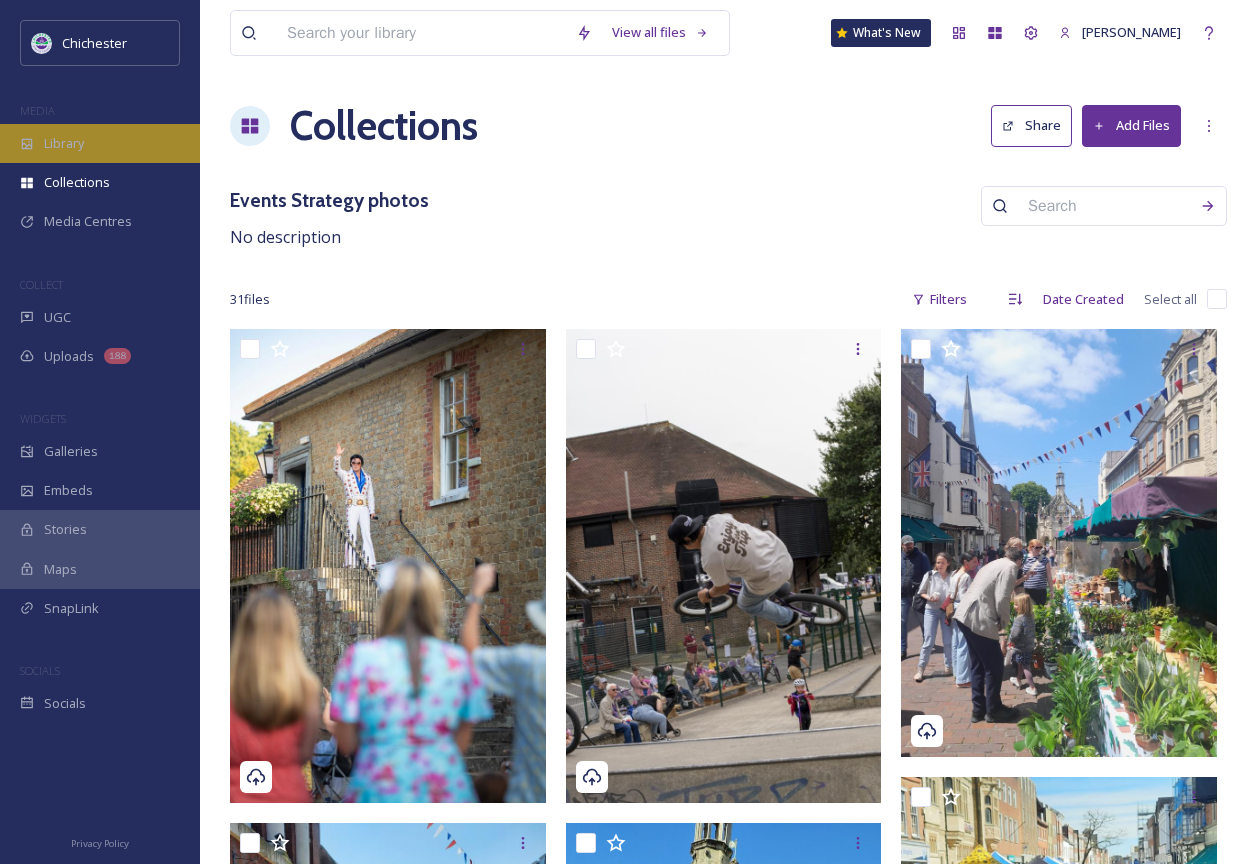 click on "Library" at bounding box center (100, 143) 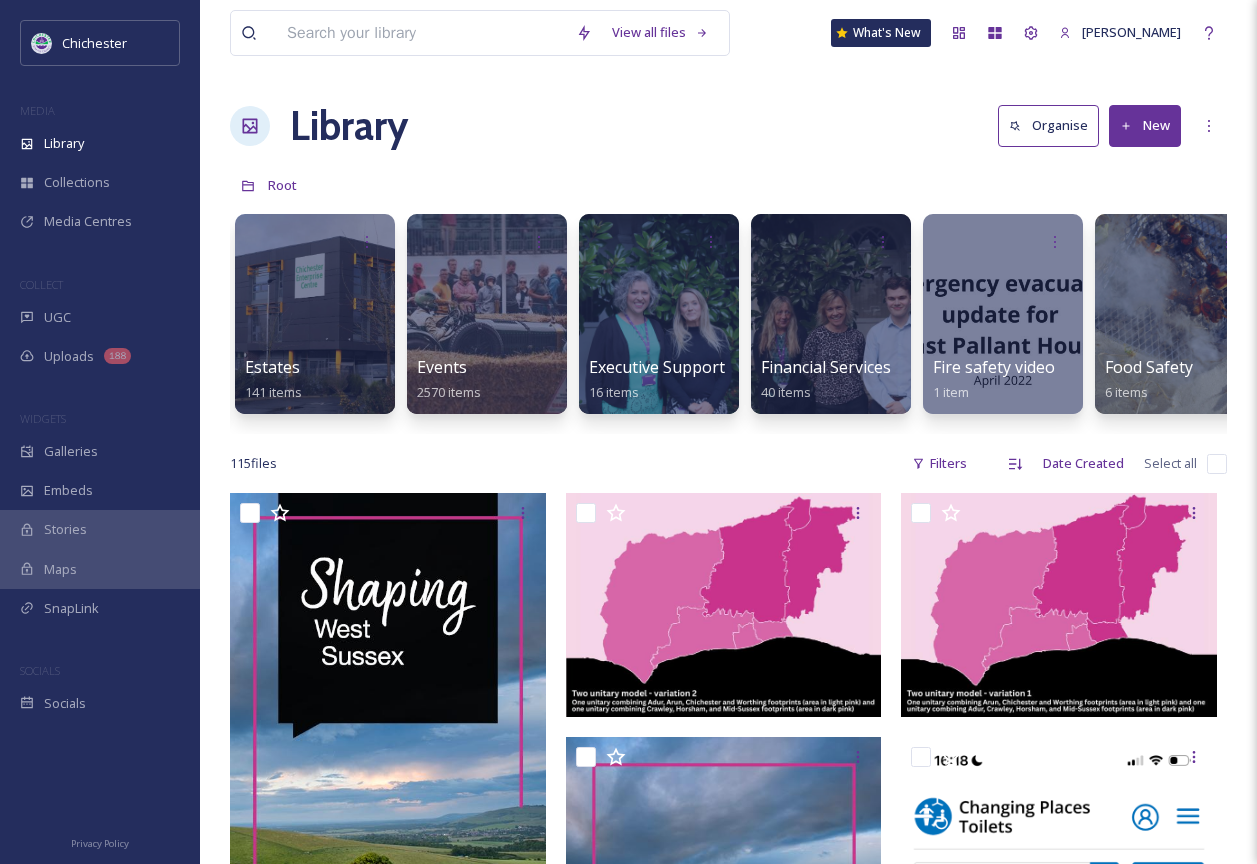scroll, scrollTop: 0, scrollLeft: 3764, axis: horizontal 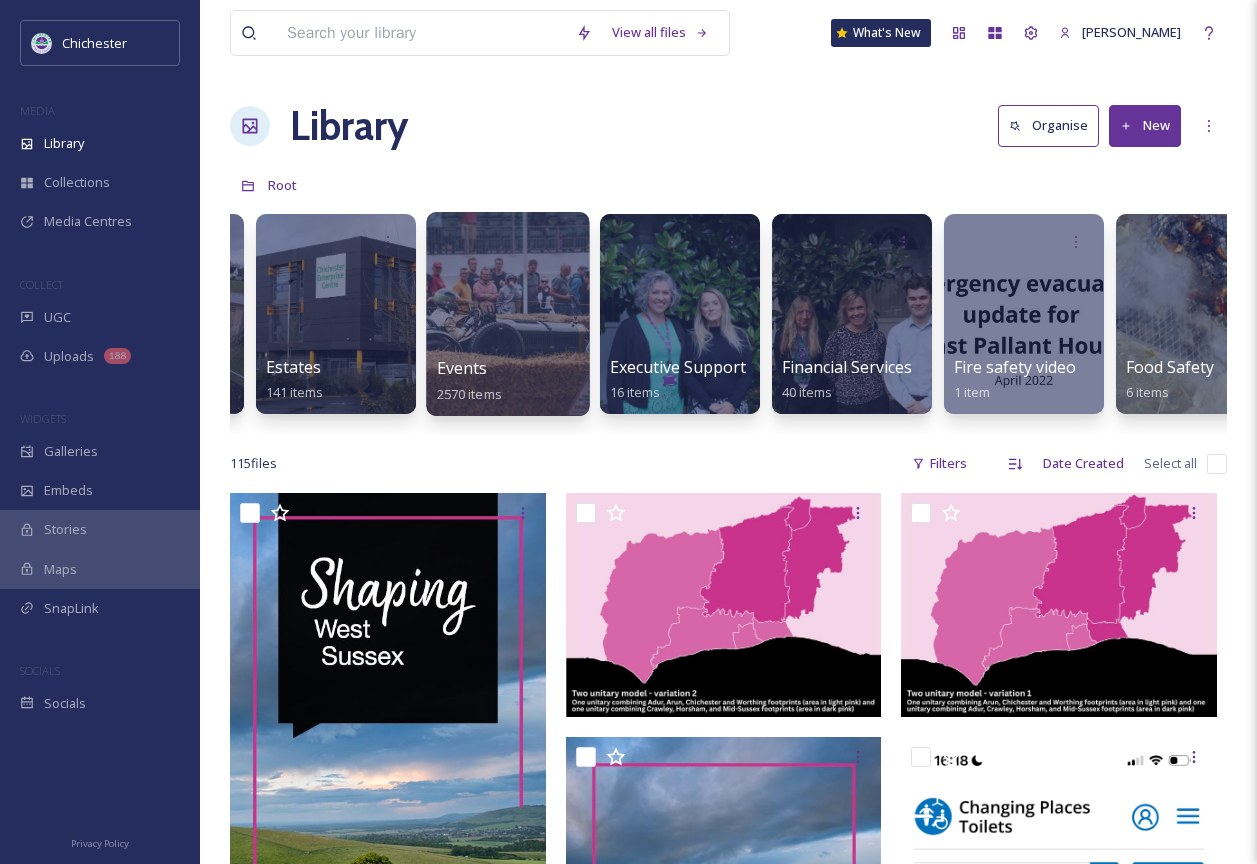click at bounding box center [507, 314] 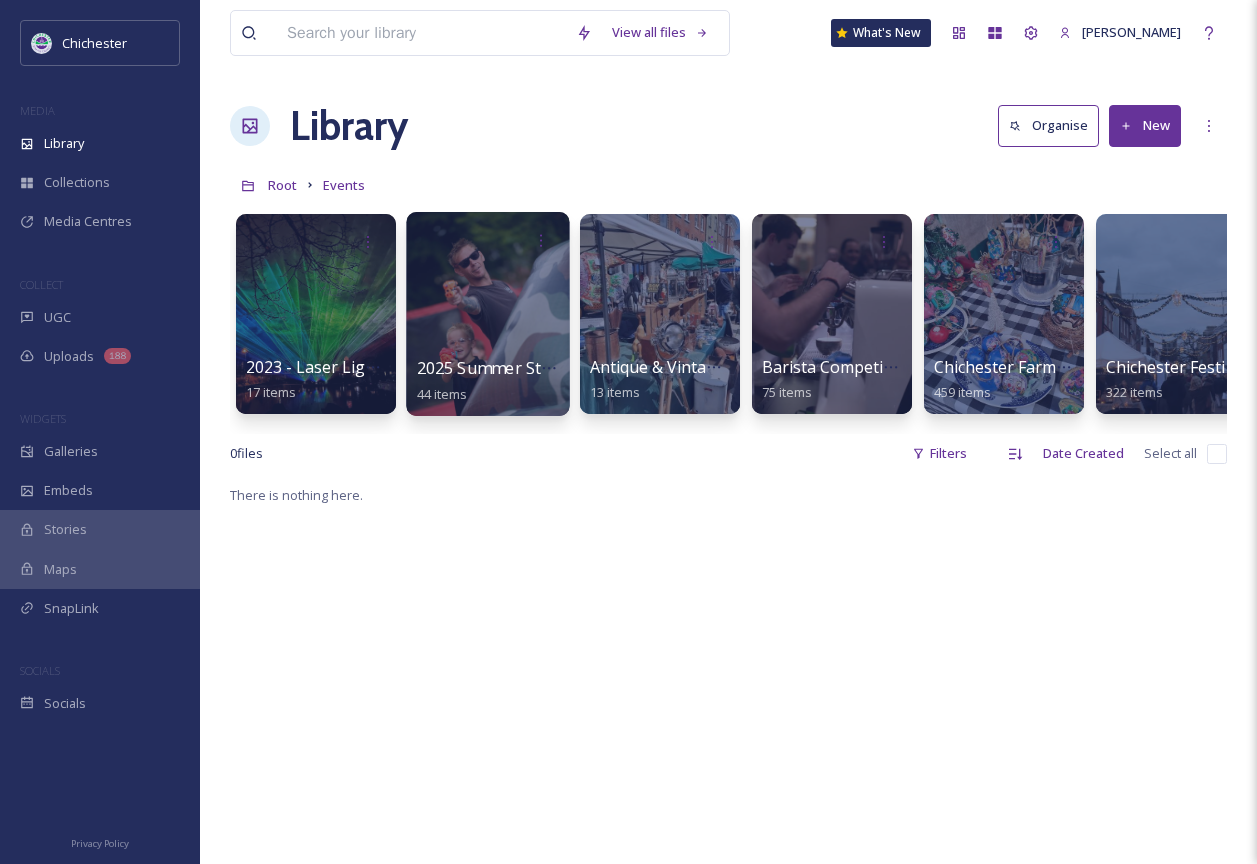 click on "2025 Summer Street Party" at bounding box center [517, 368] 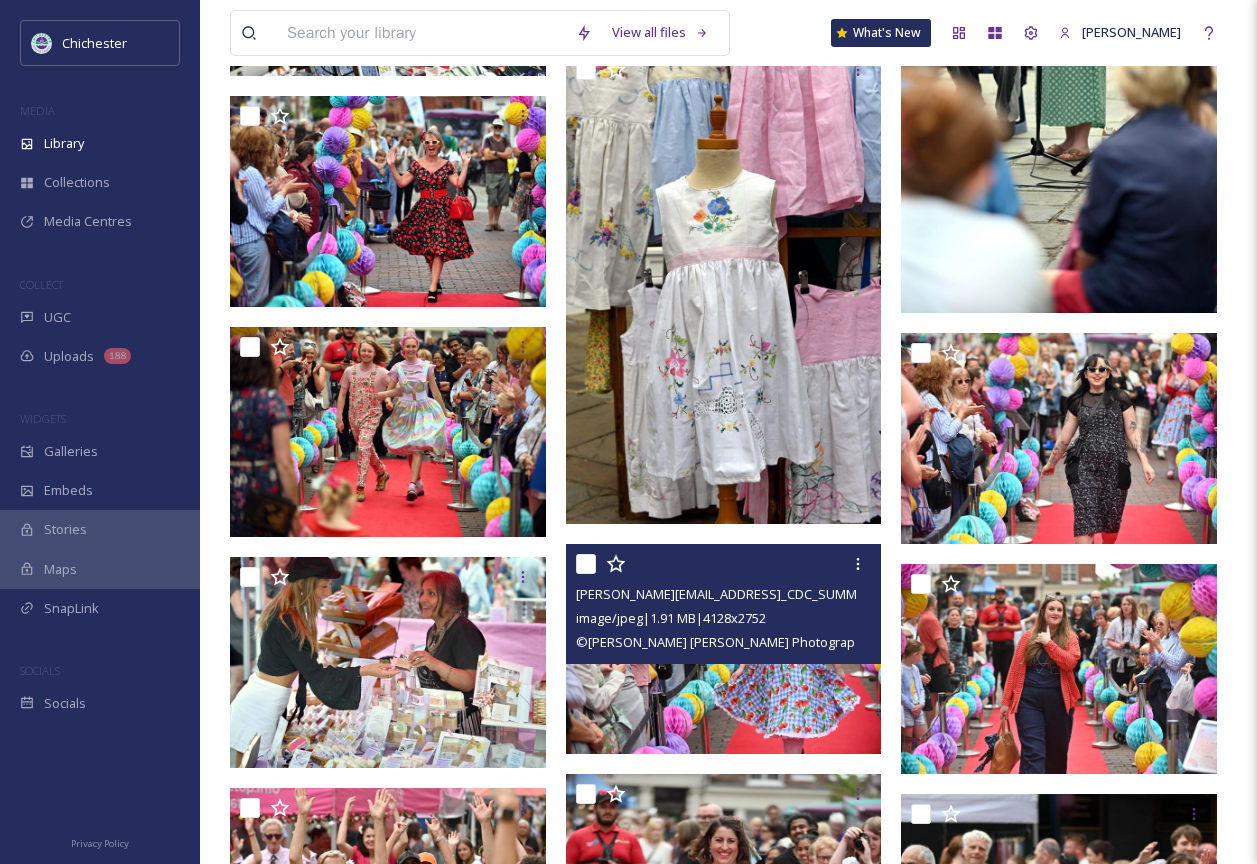 scroll, scrollTop: 631, scrollLeft: 0, axis: vertical 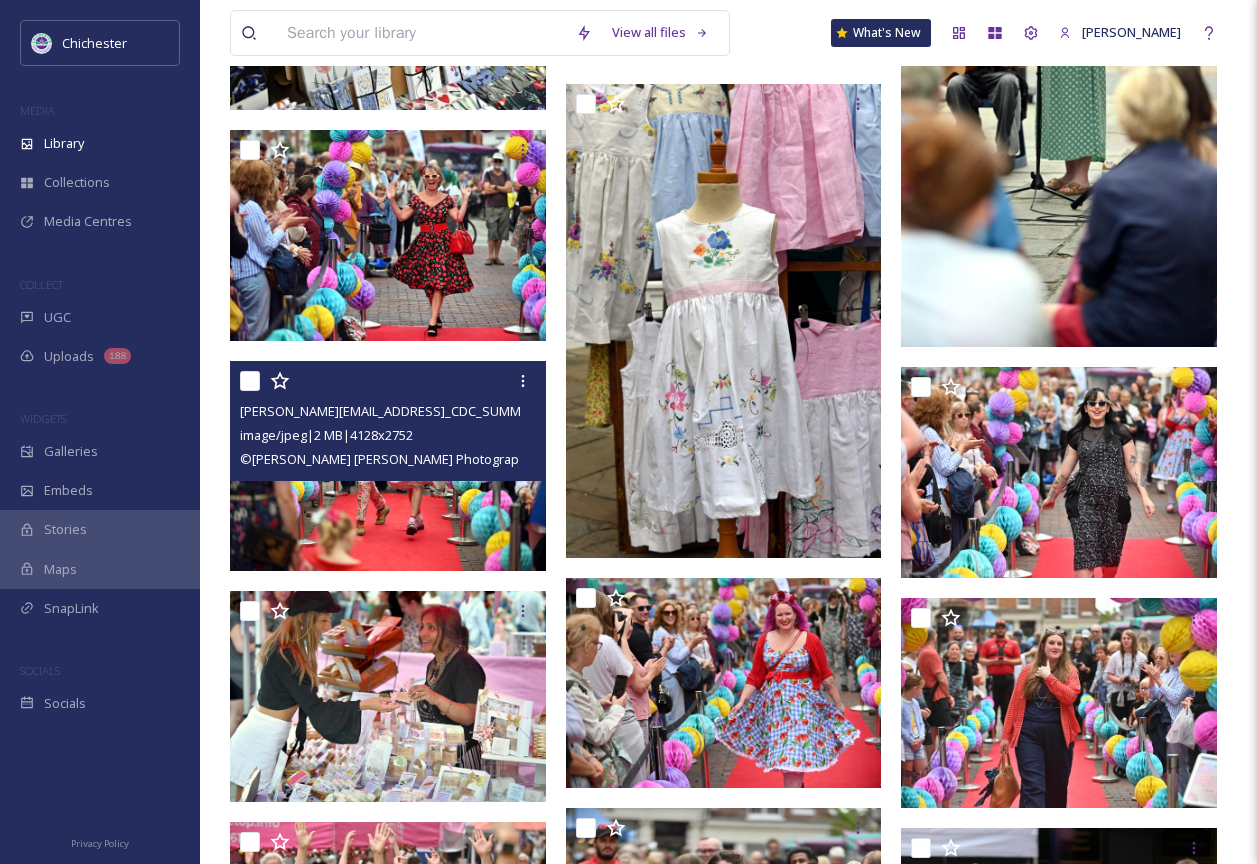 click on "[PERSON_NAME][EMAIL_ADDRESS]_CDC_SUMMER_PARTY.jpg image/jpeg  |  2 MB  |  4128  x  2752 © [PERSON_NAME] [PERSON_NAME] Photography[PERSON_NAME][EMAIL_ADDRESS][DOMAIN_NAME]07919520340" at bounding box center [388, 421] 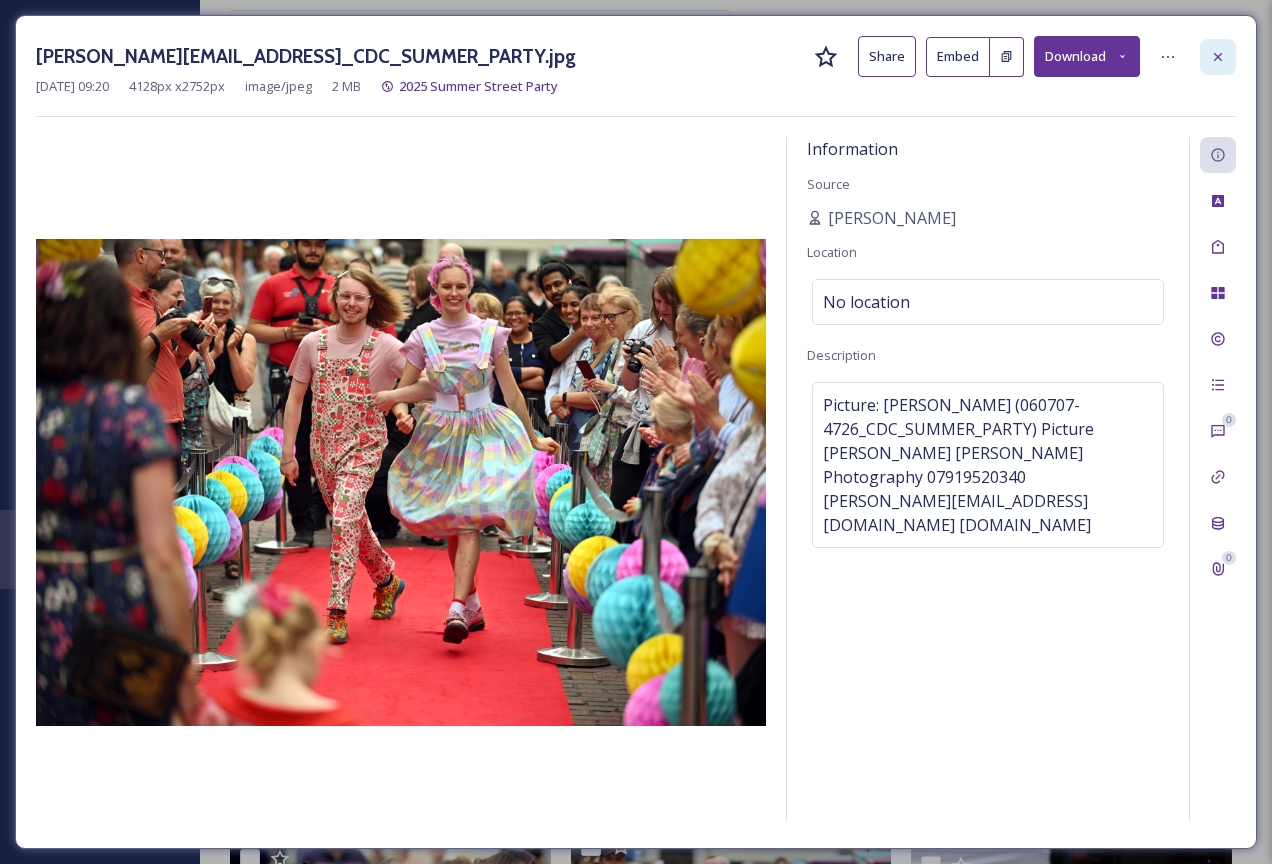 click at bounding box center [1218, 57] 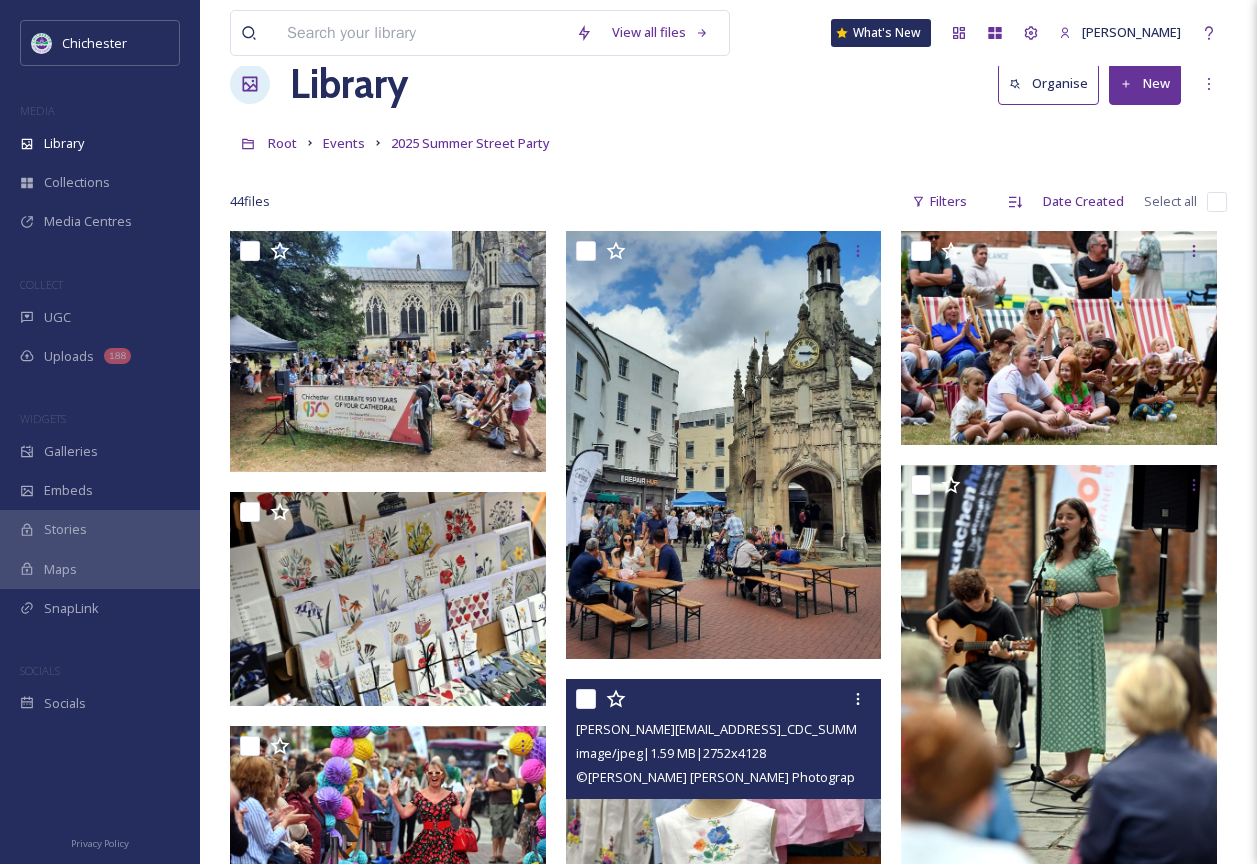 scroll, scrollTop: 31, scrollLeft: 0, axis: vertical 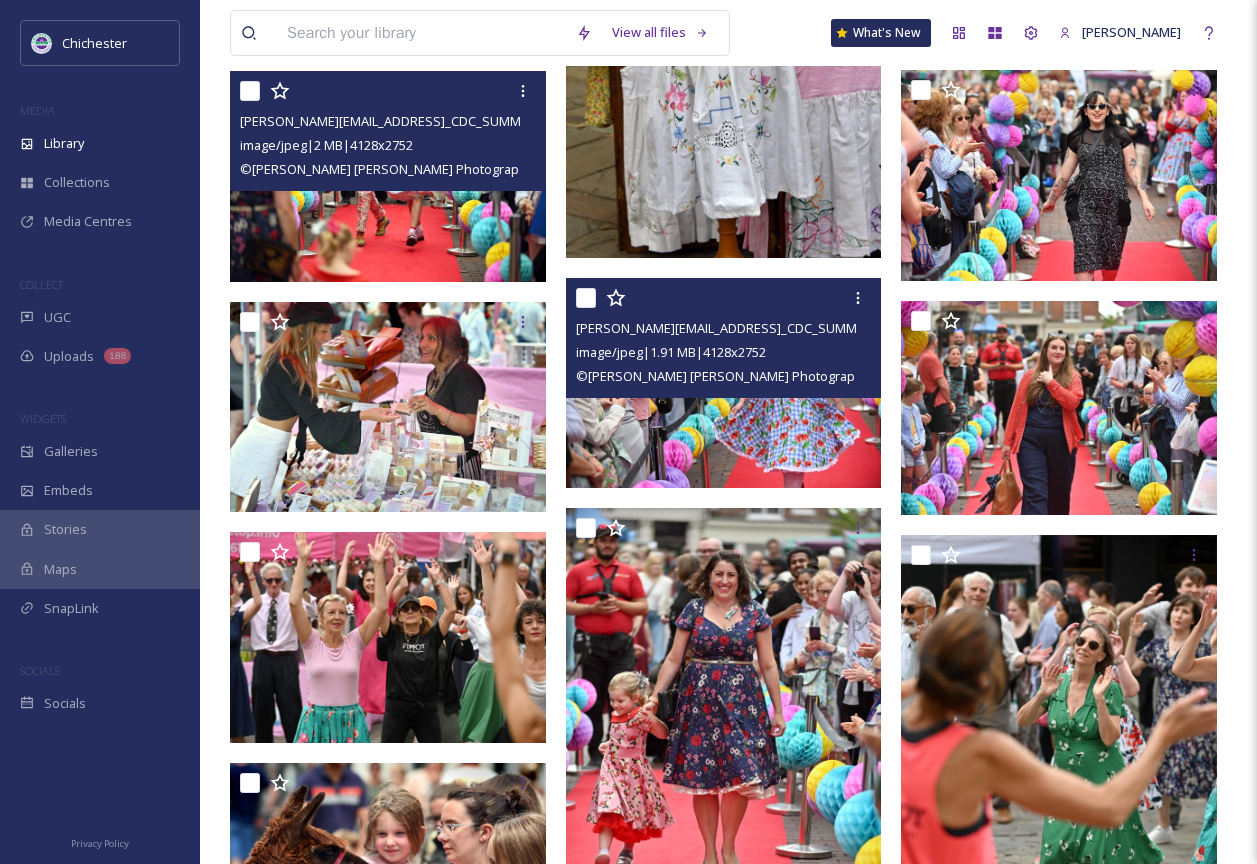 click at bounding box center (724, 383) 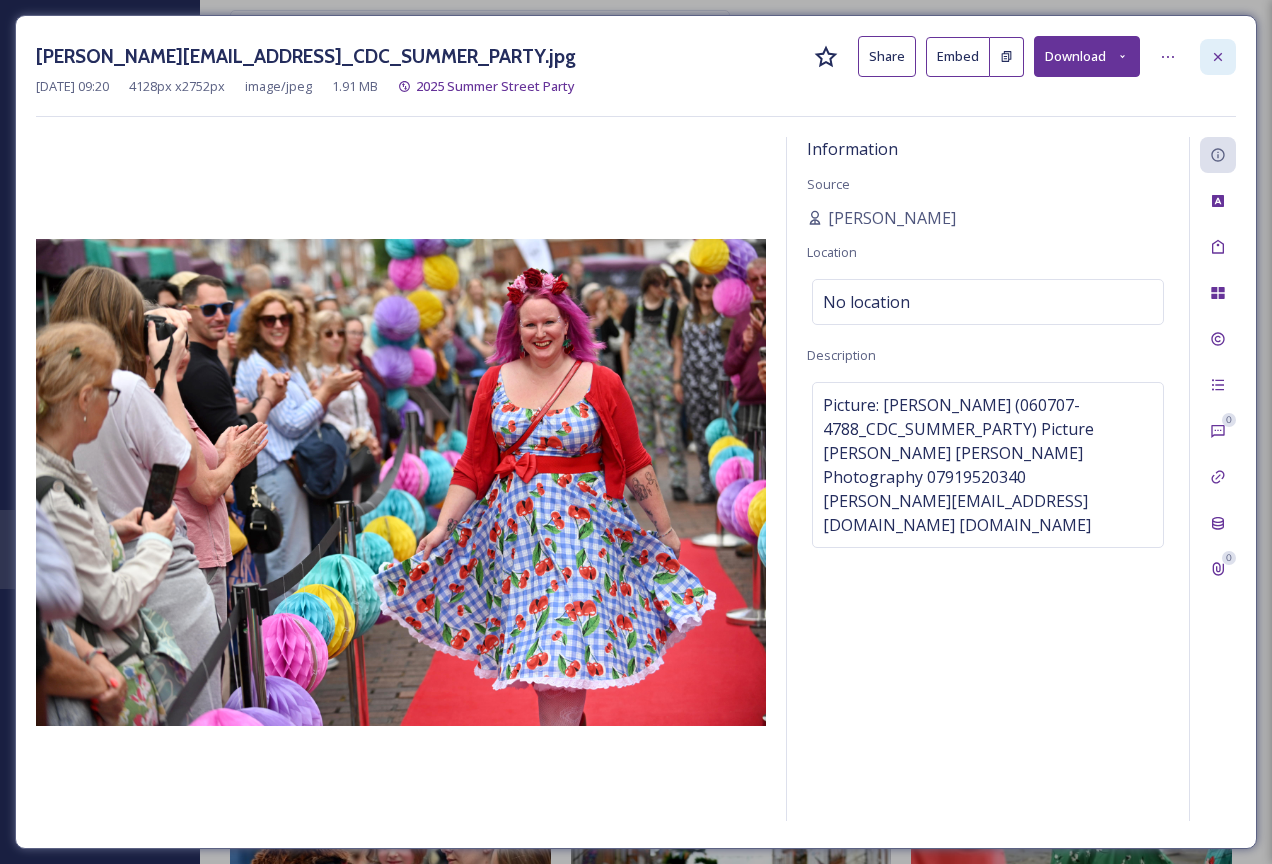 click at bounding box center [1218, 57] 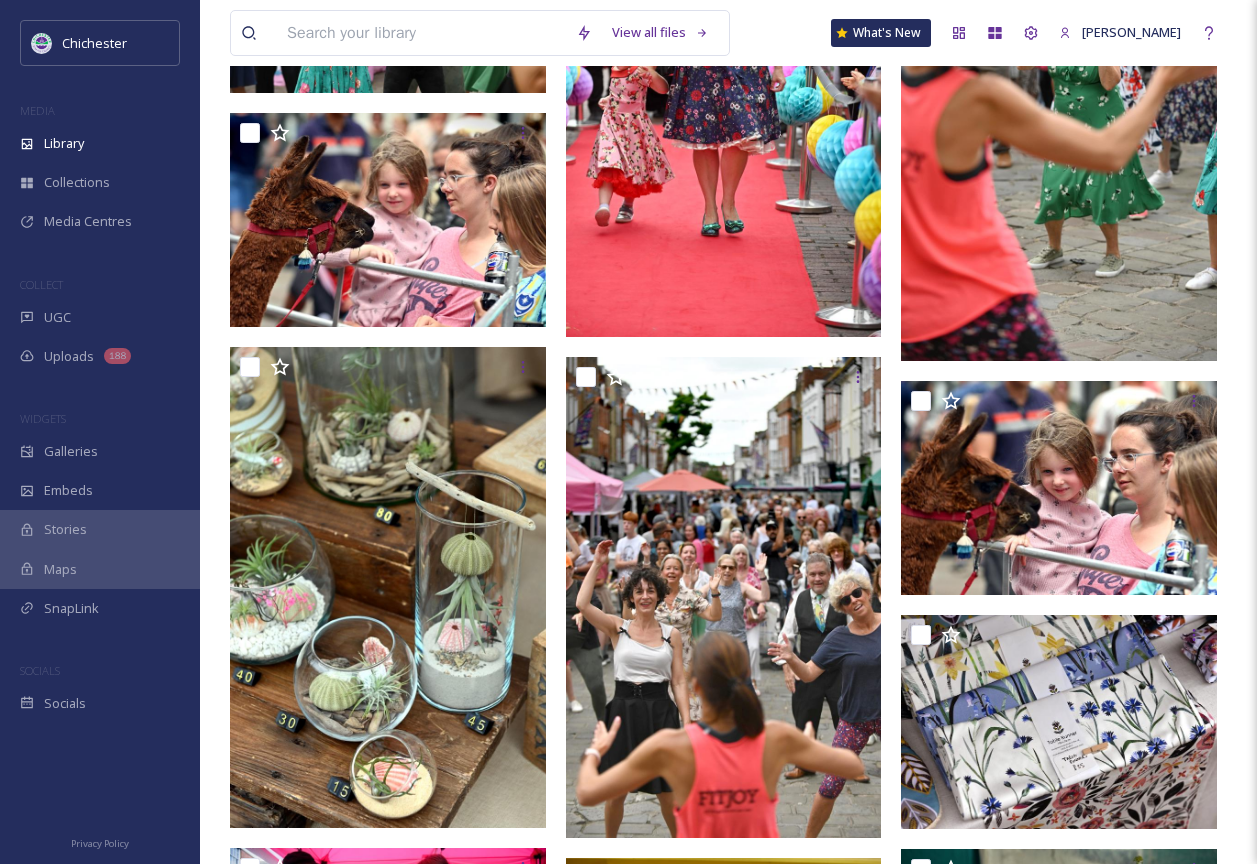 scroll, scrollTop: 1631, scrollLeft: 0, axis: vertical 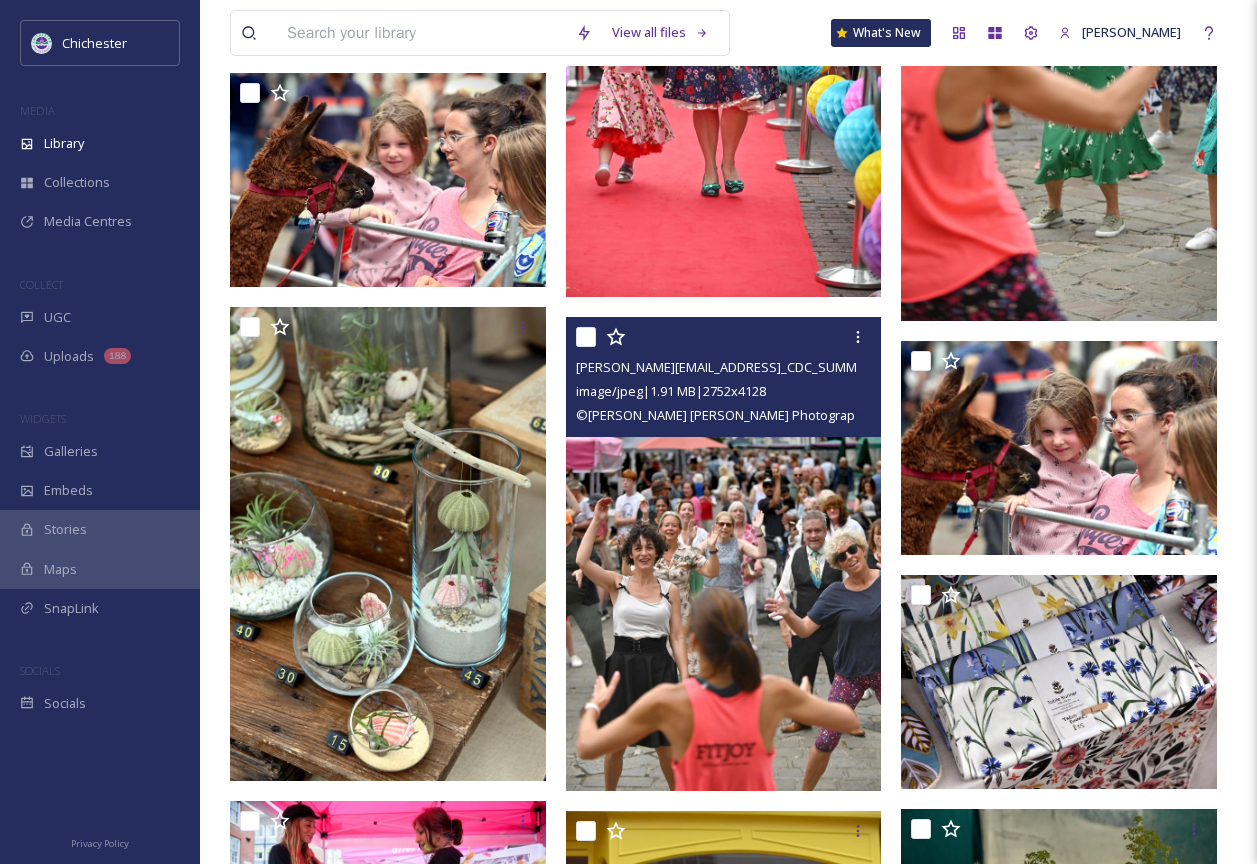 click at bounding box center [724, 554] 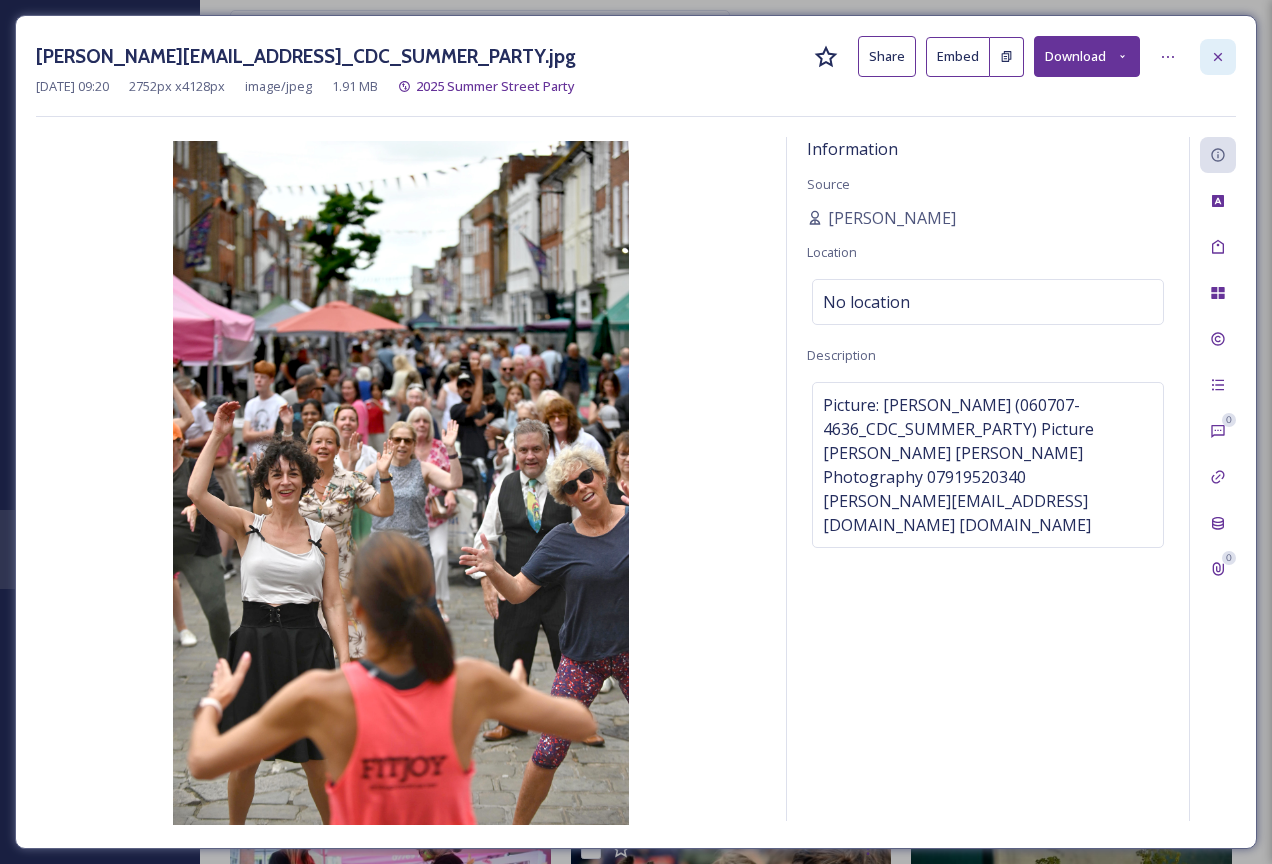 click at bounding box center [1218, 57] 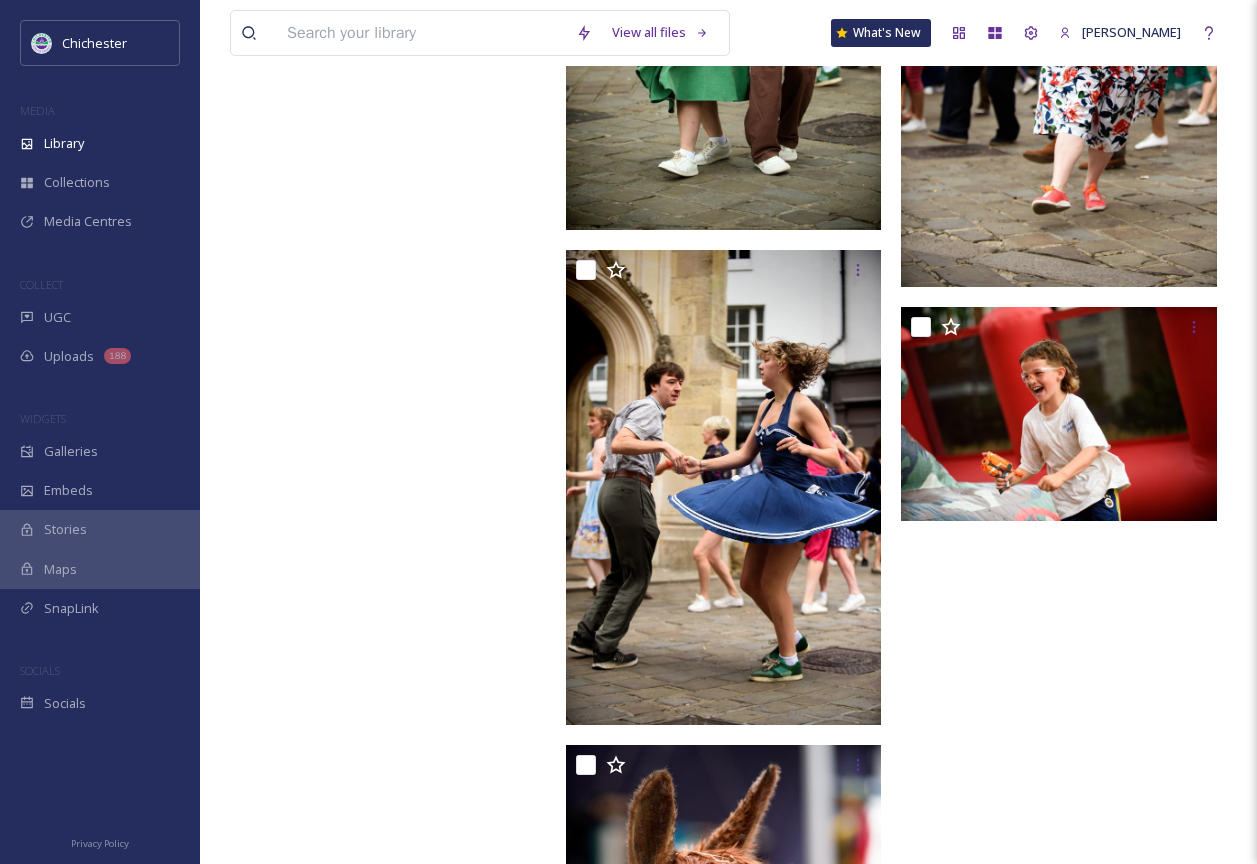 scroll, scrollTop: 4575, scrollLeft: 0, axis: vertical 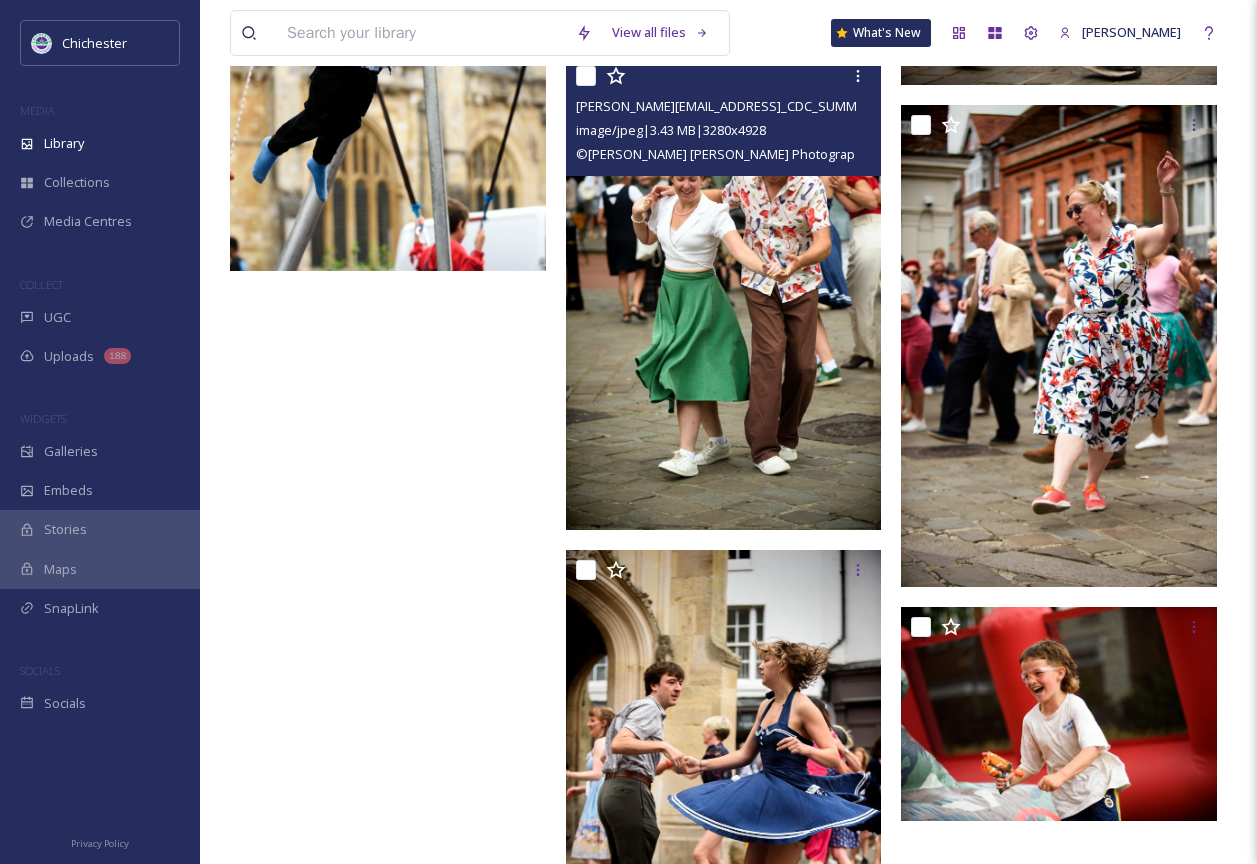 click at bounding box center [724, 293] 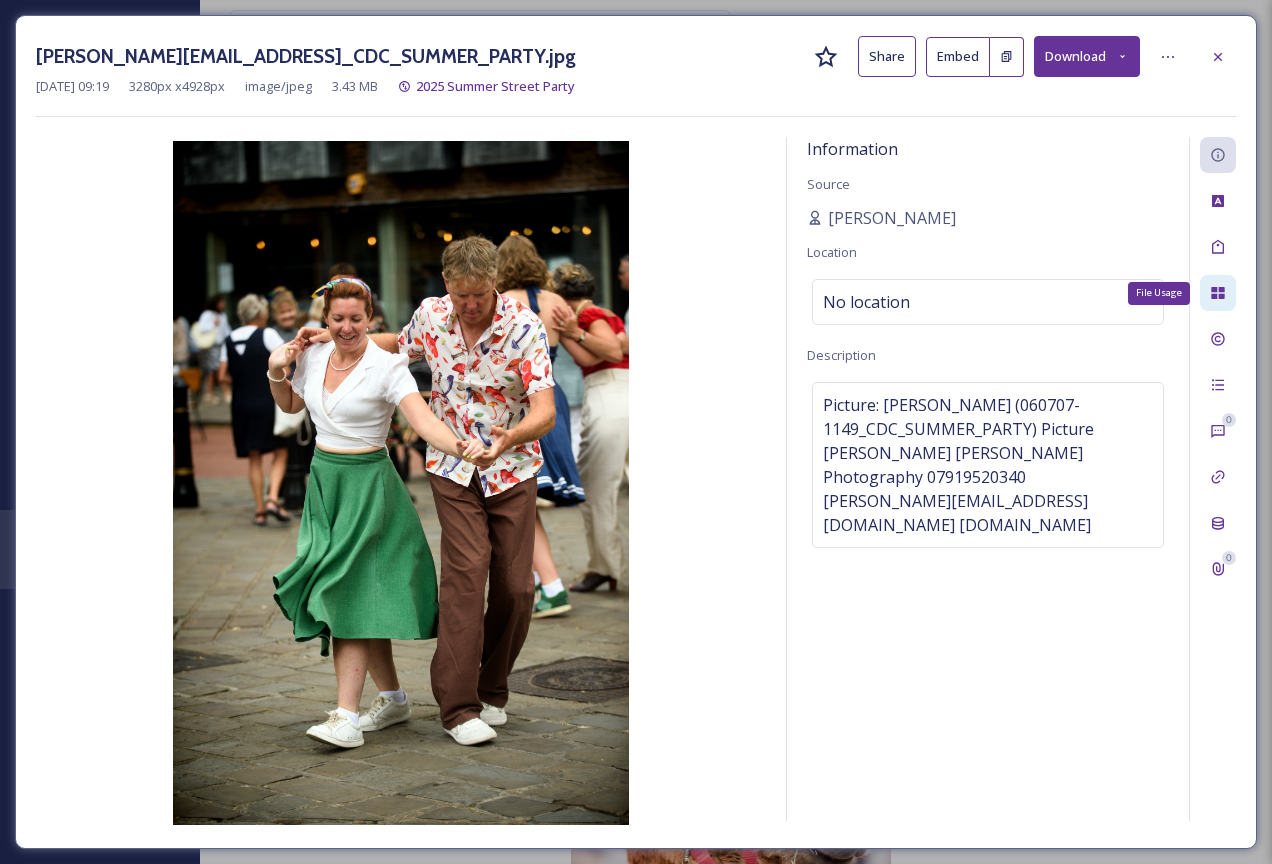 click on "File Usage" at bounding box center [1218, 293] 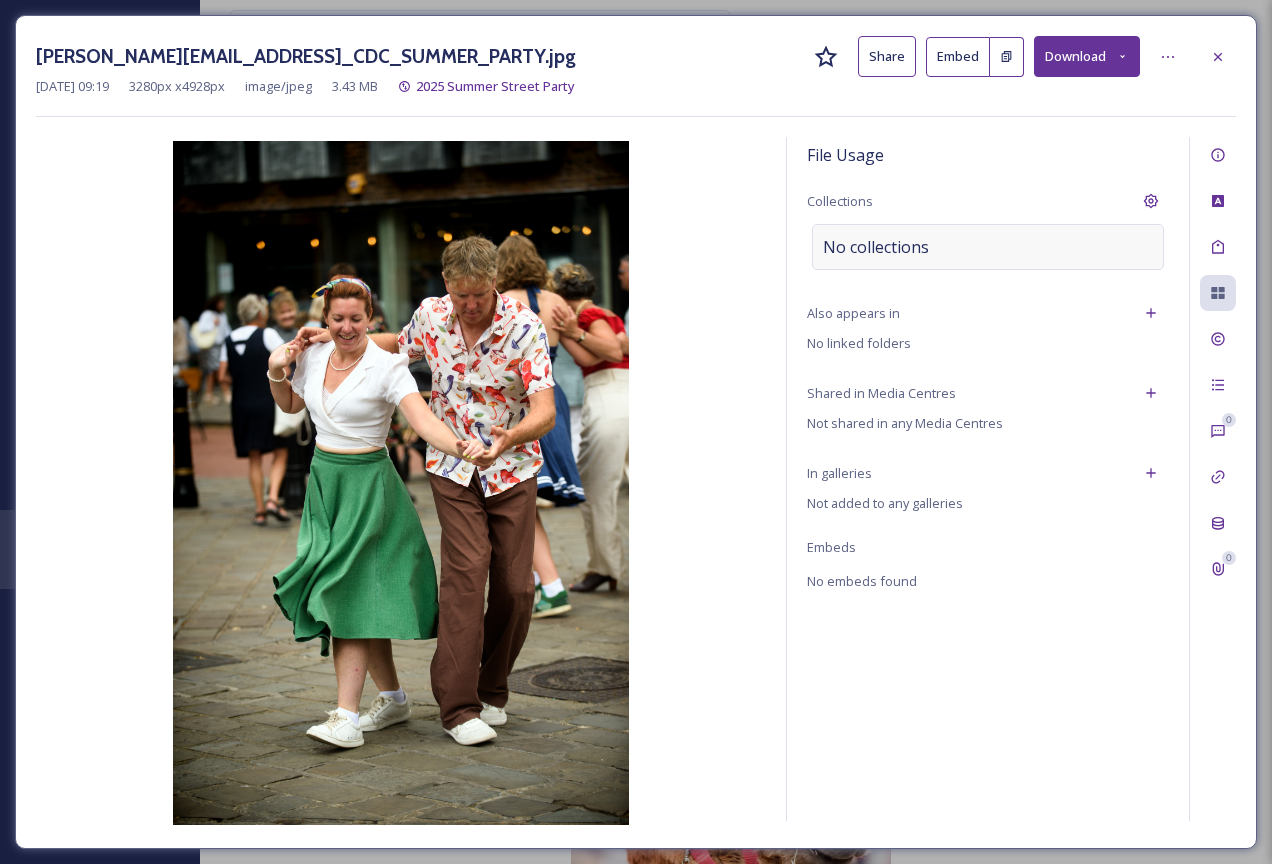 click on "No collections" at bounding box center (988, 247) 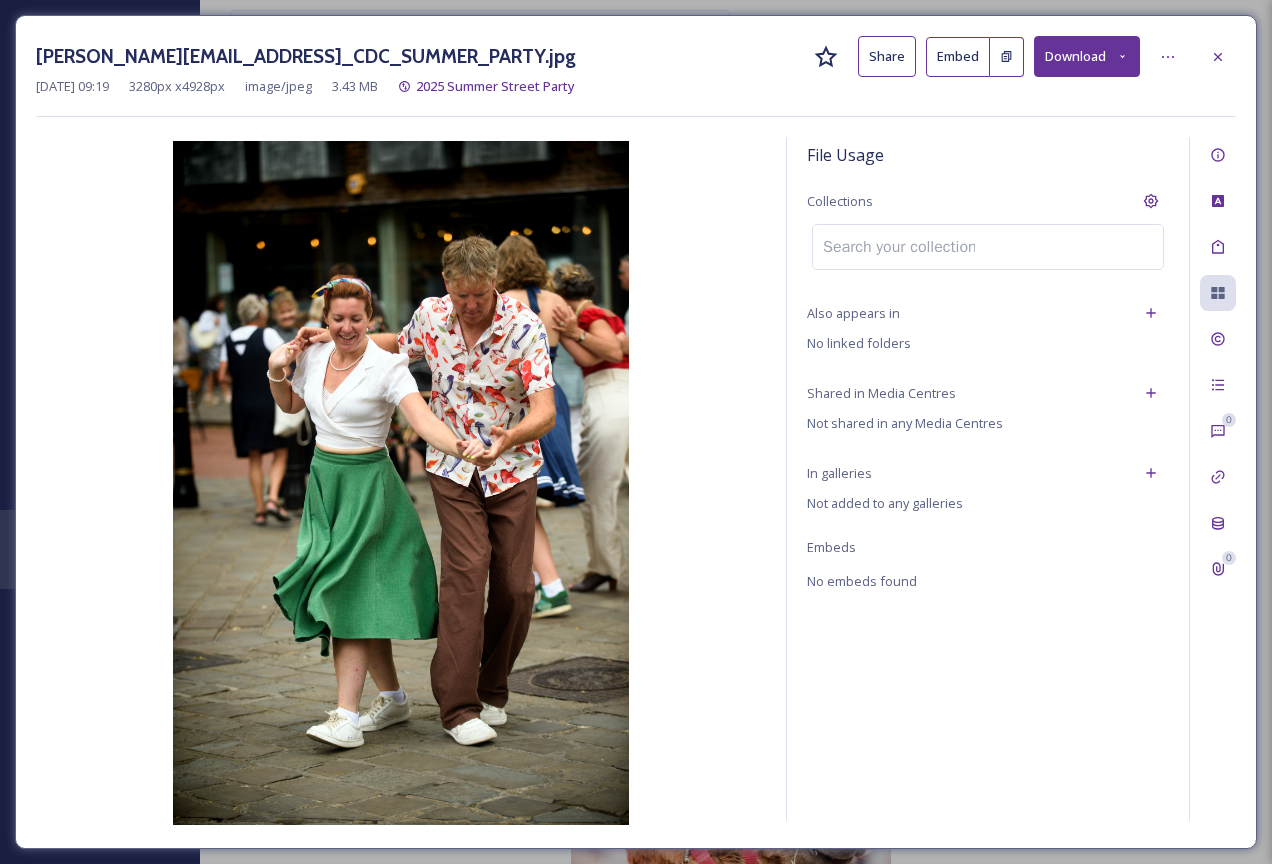 click at bounding box center (899, 247) 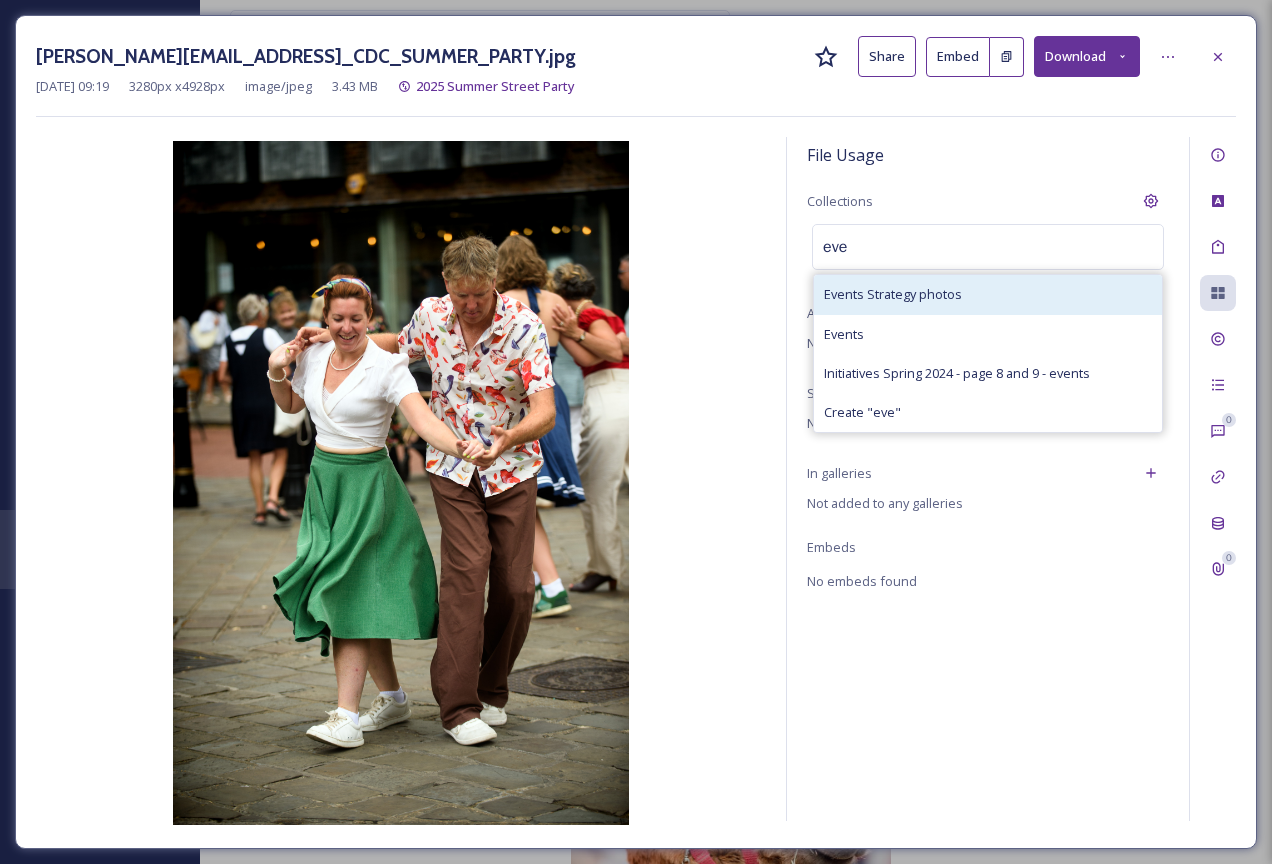 type on "eve" 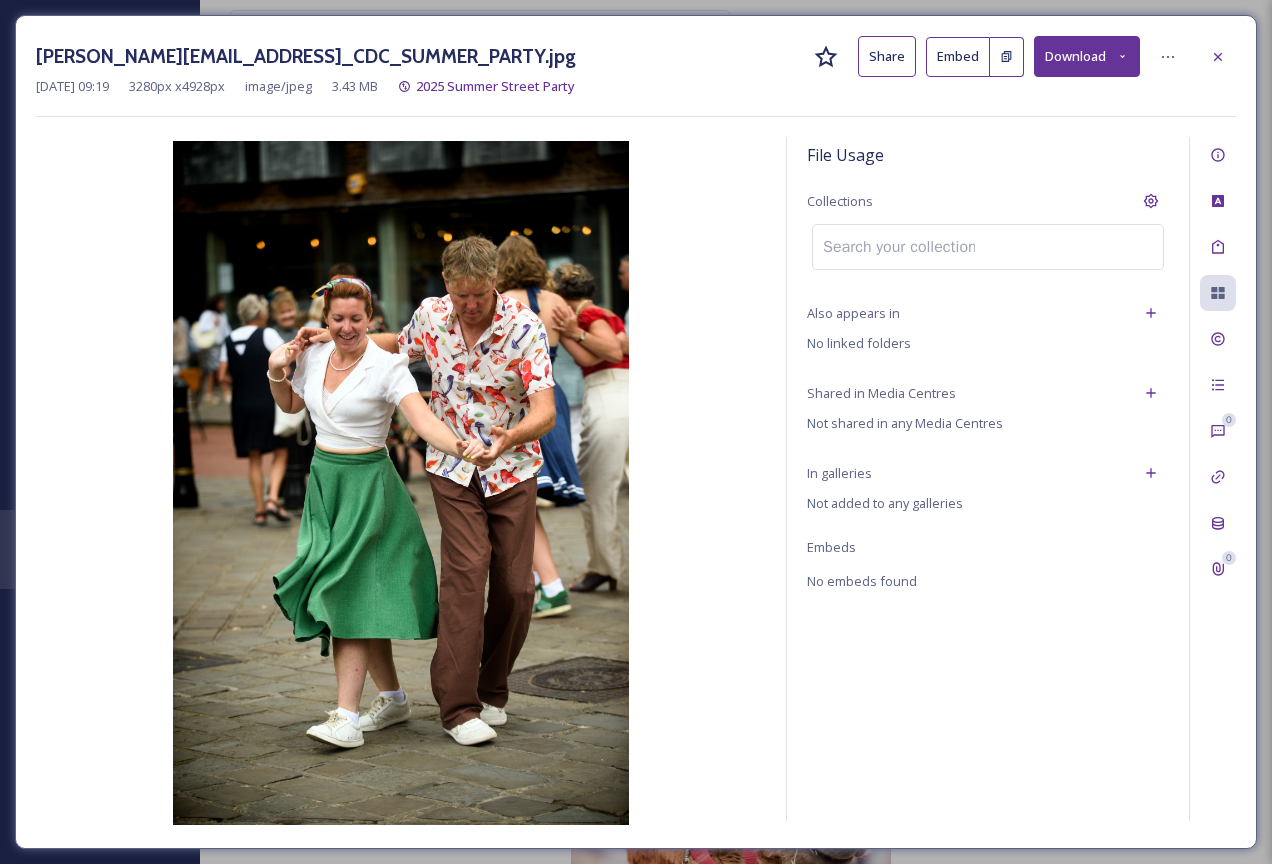 click at bounding box center [899, 247] 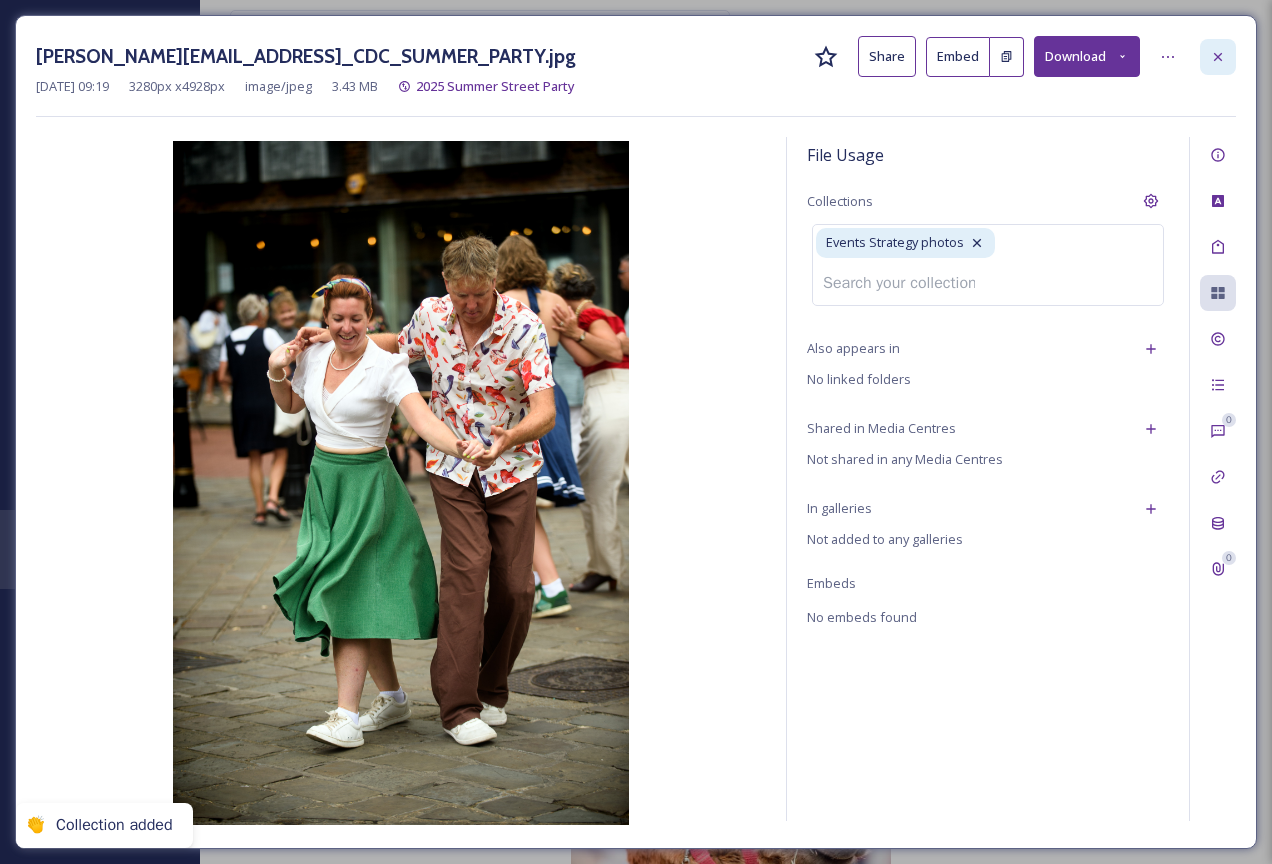 click 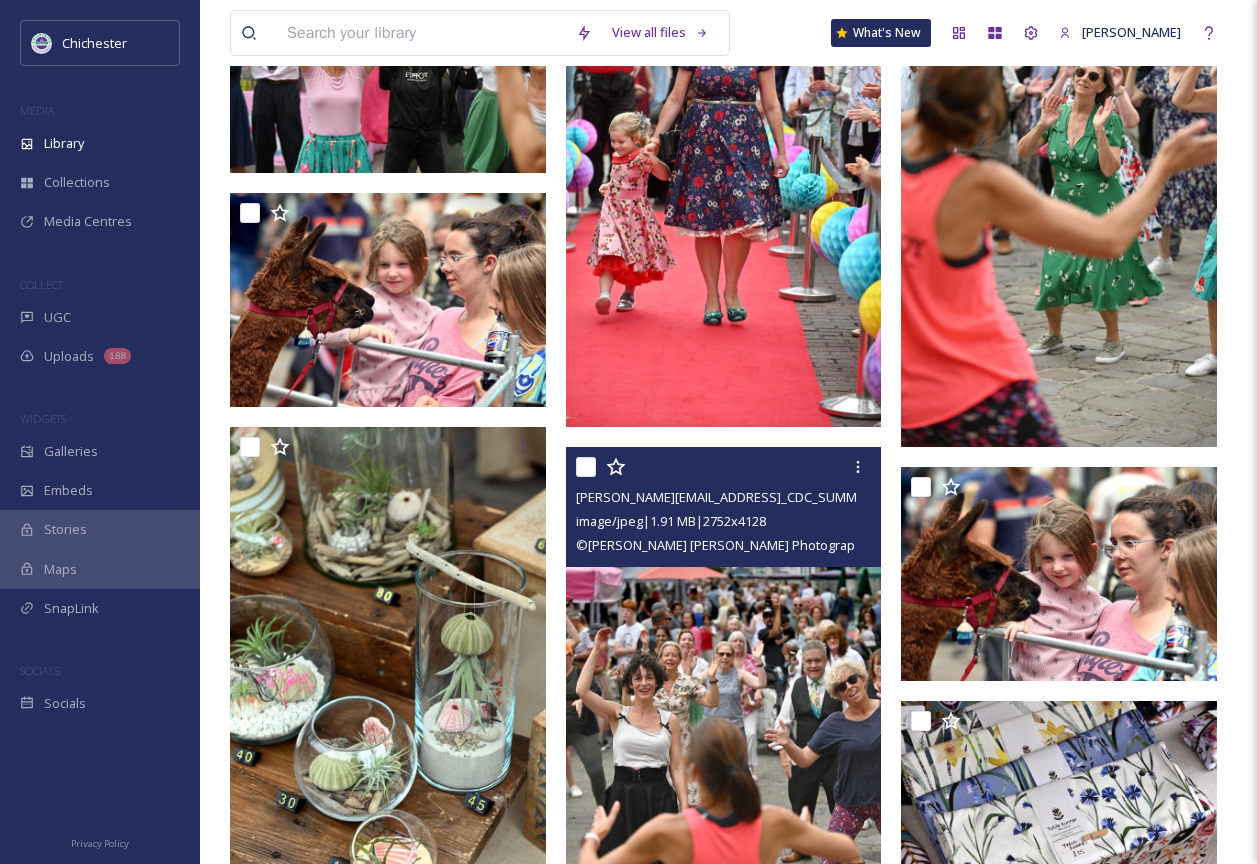 scroll, scrollTop: 1475, scrollLeft: 0, axis: vertical 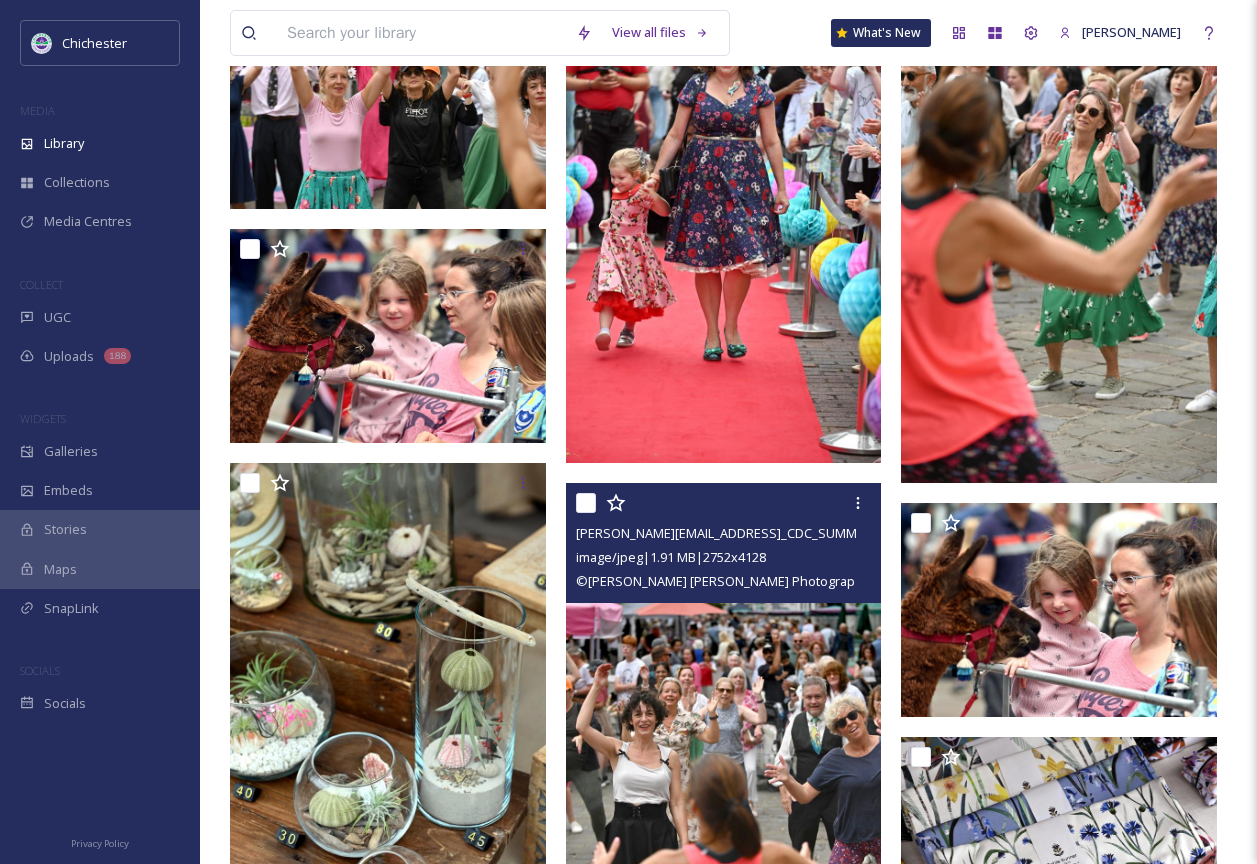 click at bounding box center (724, 720) 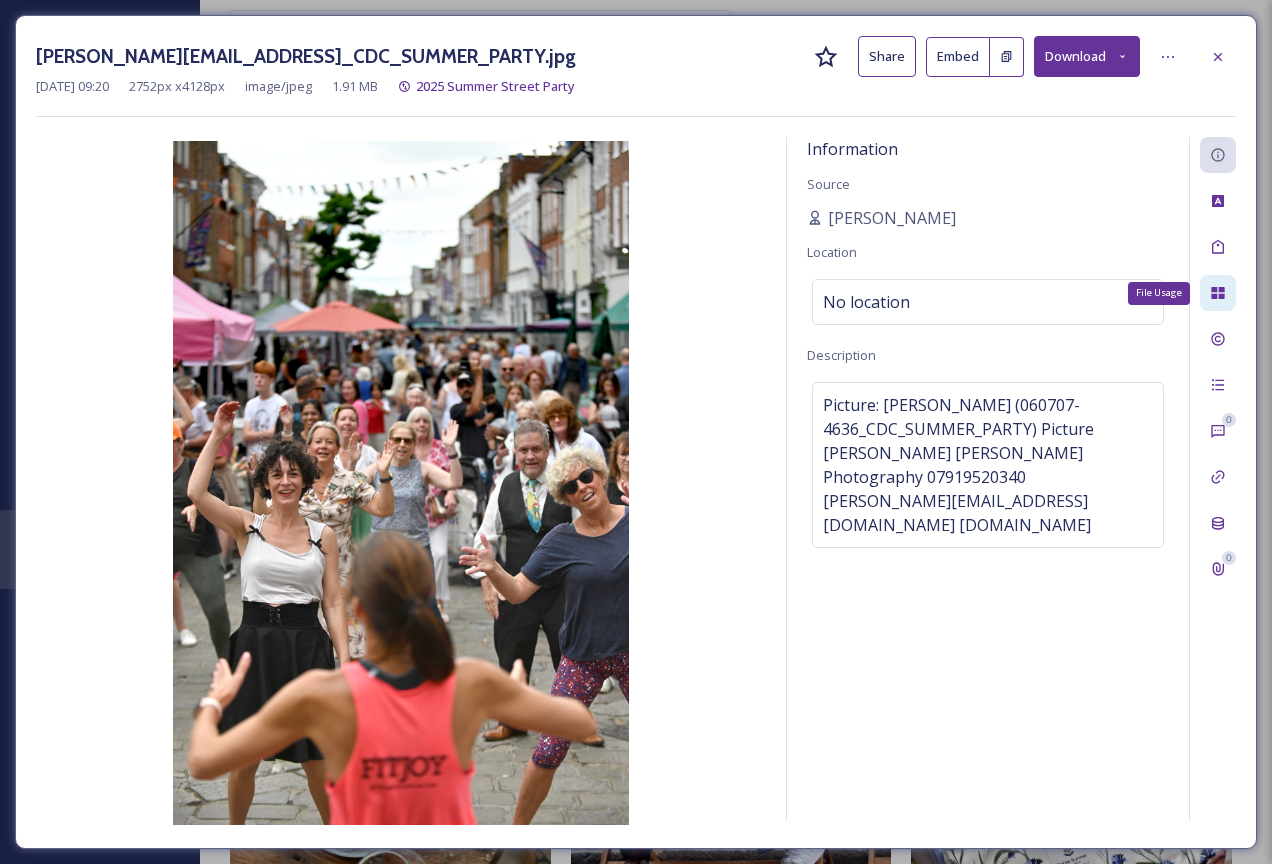 click on "File Usage" at bounding box center (1218, 293) 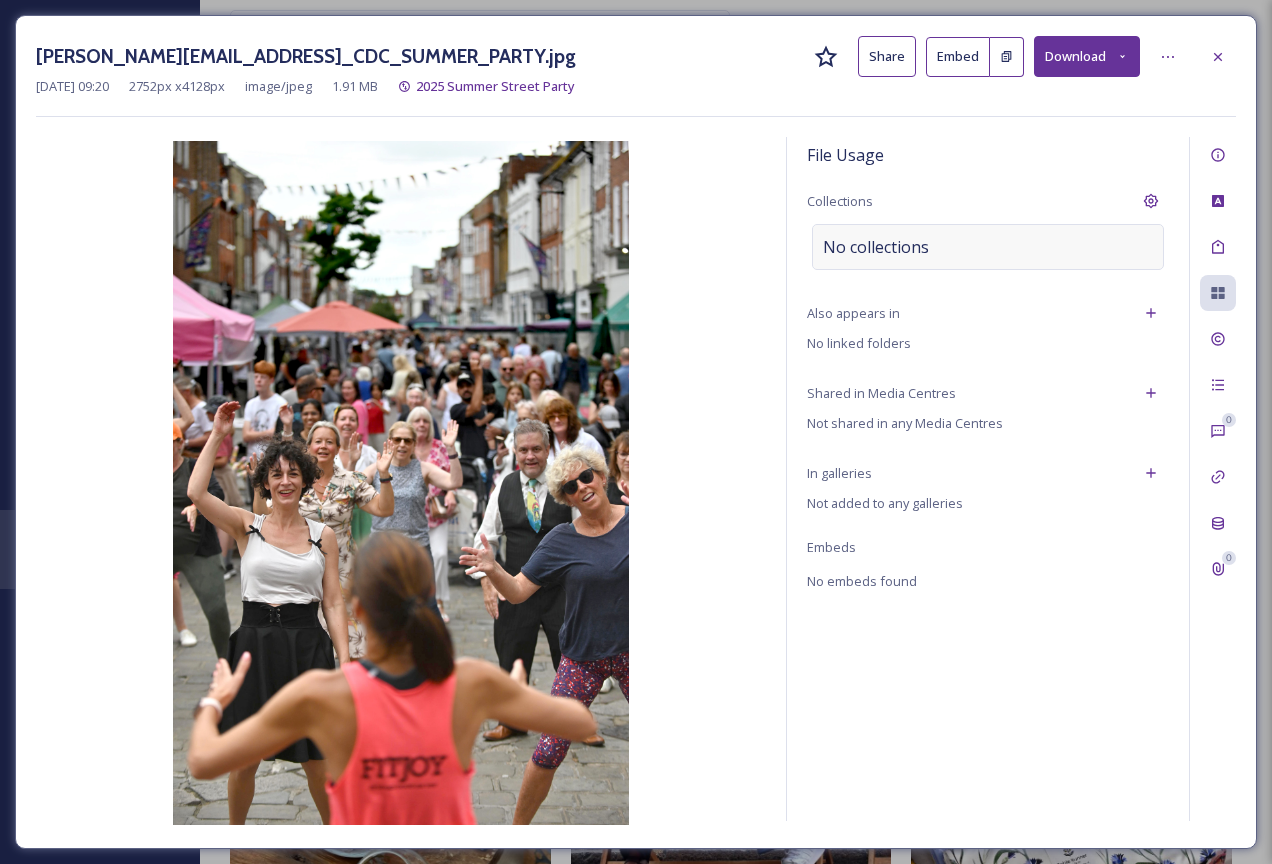 click on "No collections" at bounding box center [988, 247] 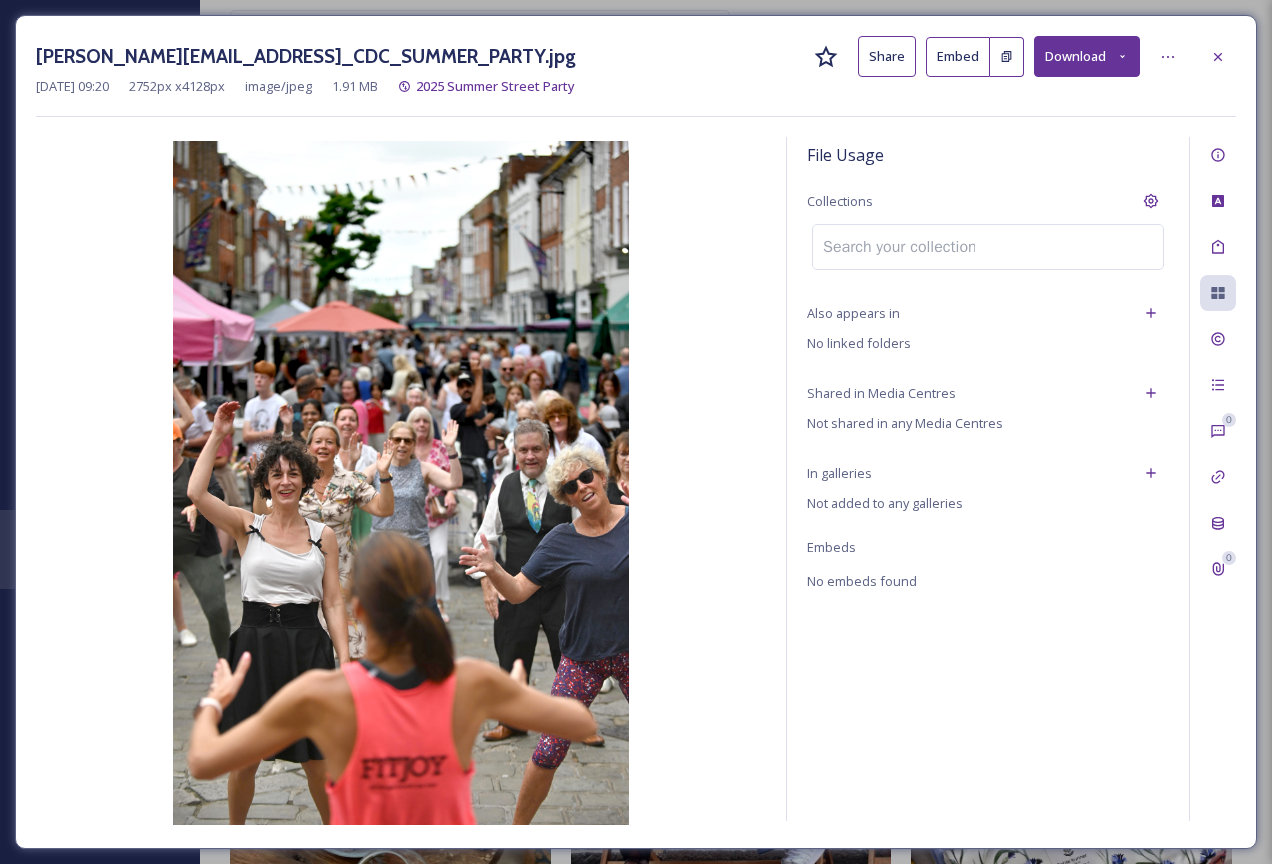 click at bounding box center (899, 247) 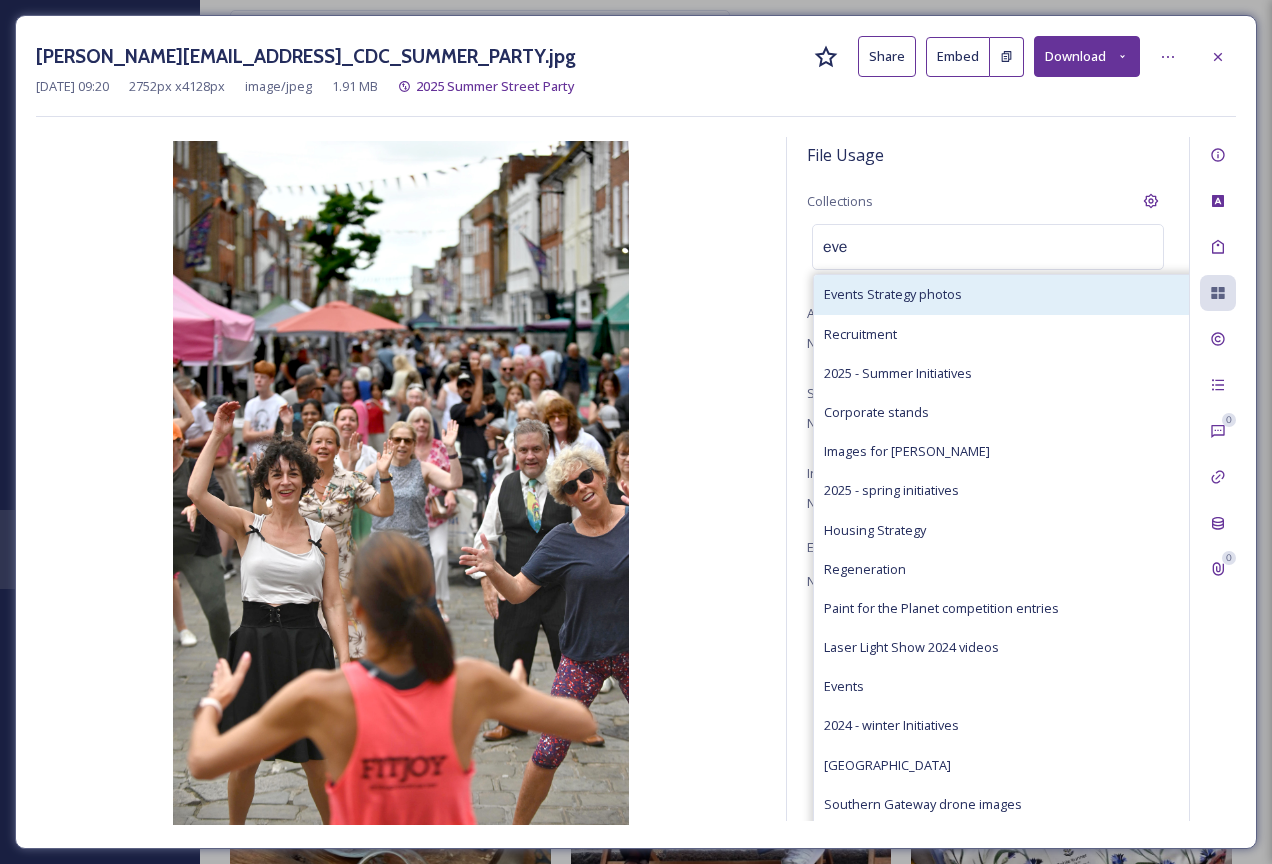 type on "eve" 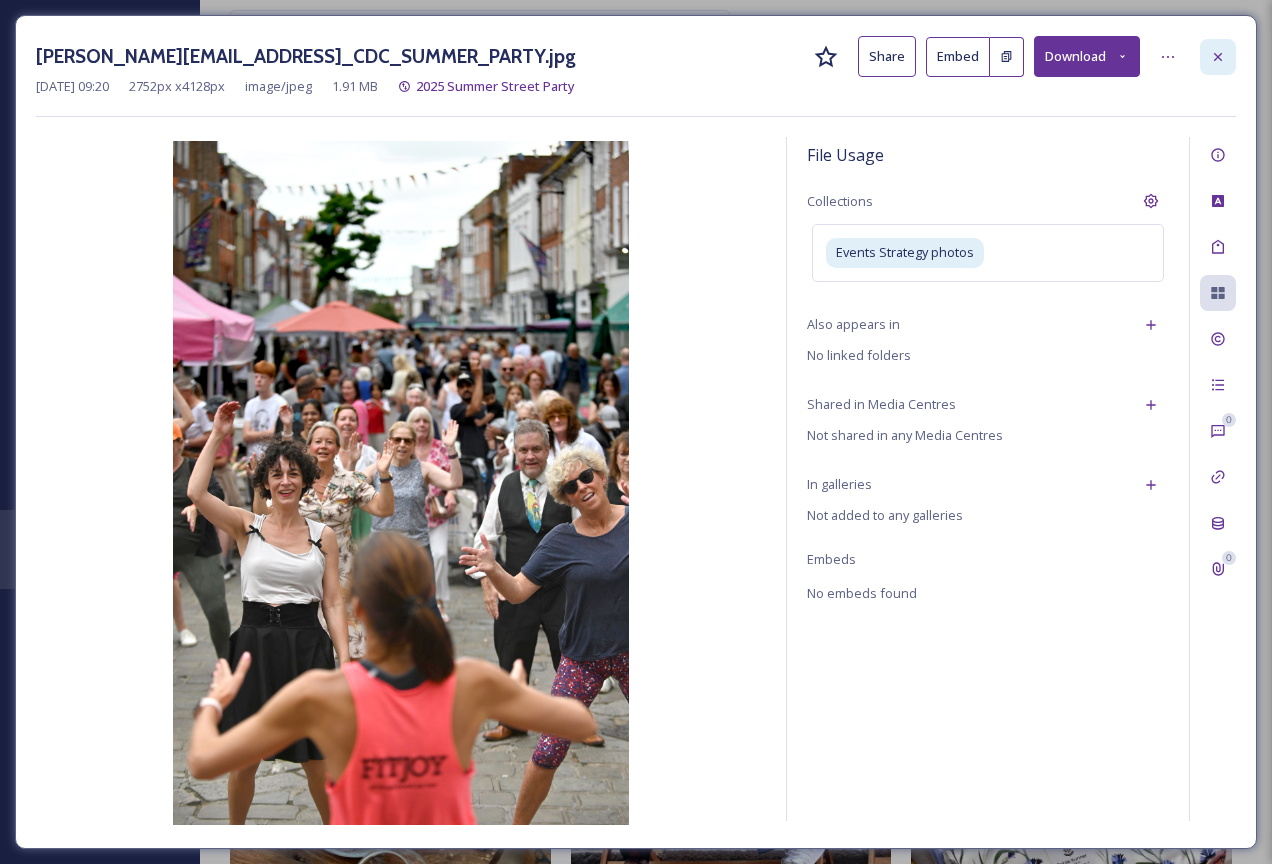click at bounding box center (1218, 57) 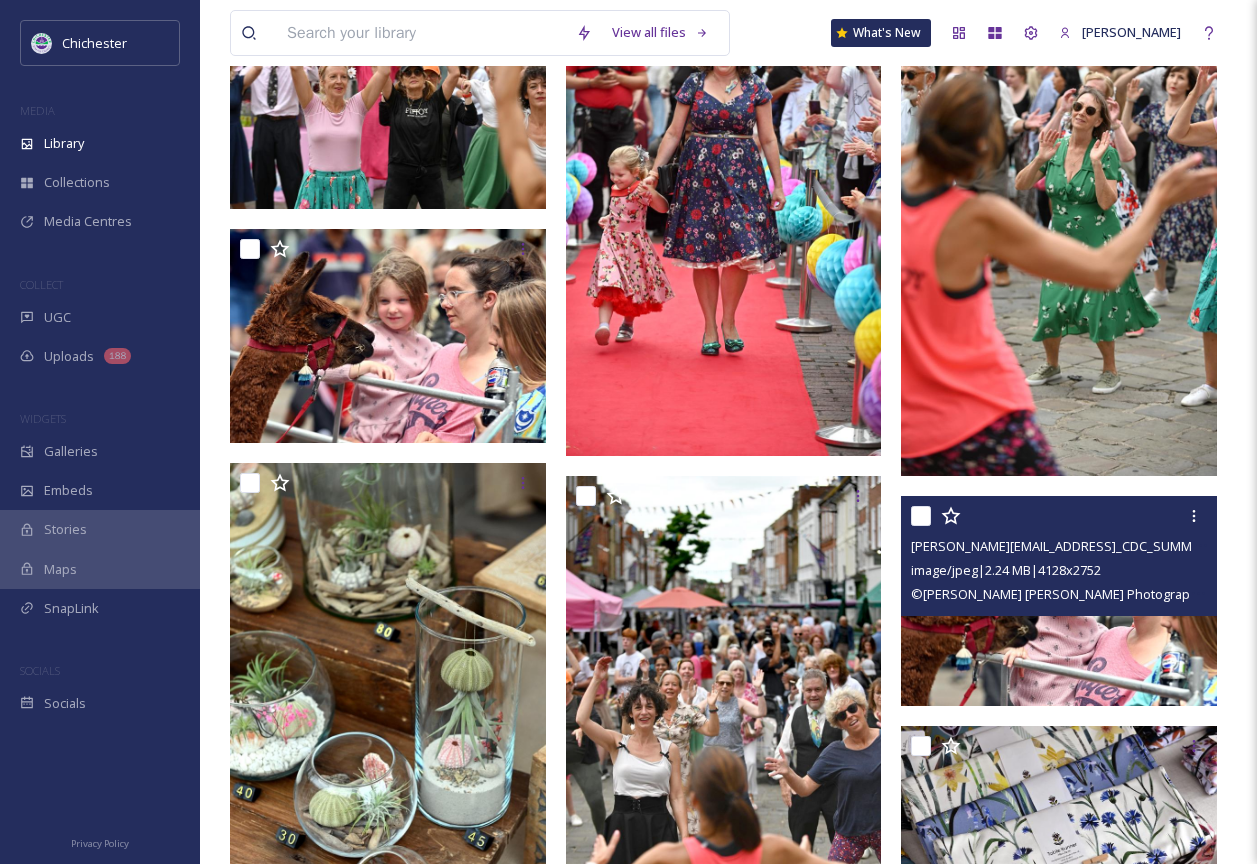 click at bounding box center (1059, 601) 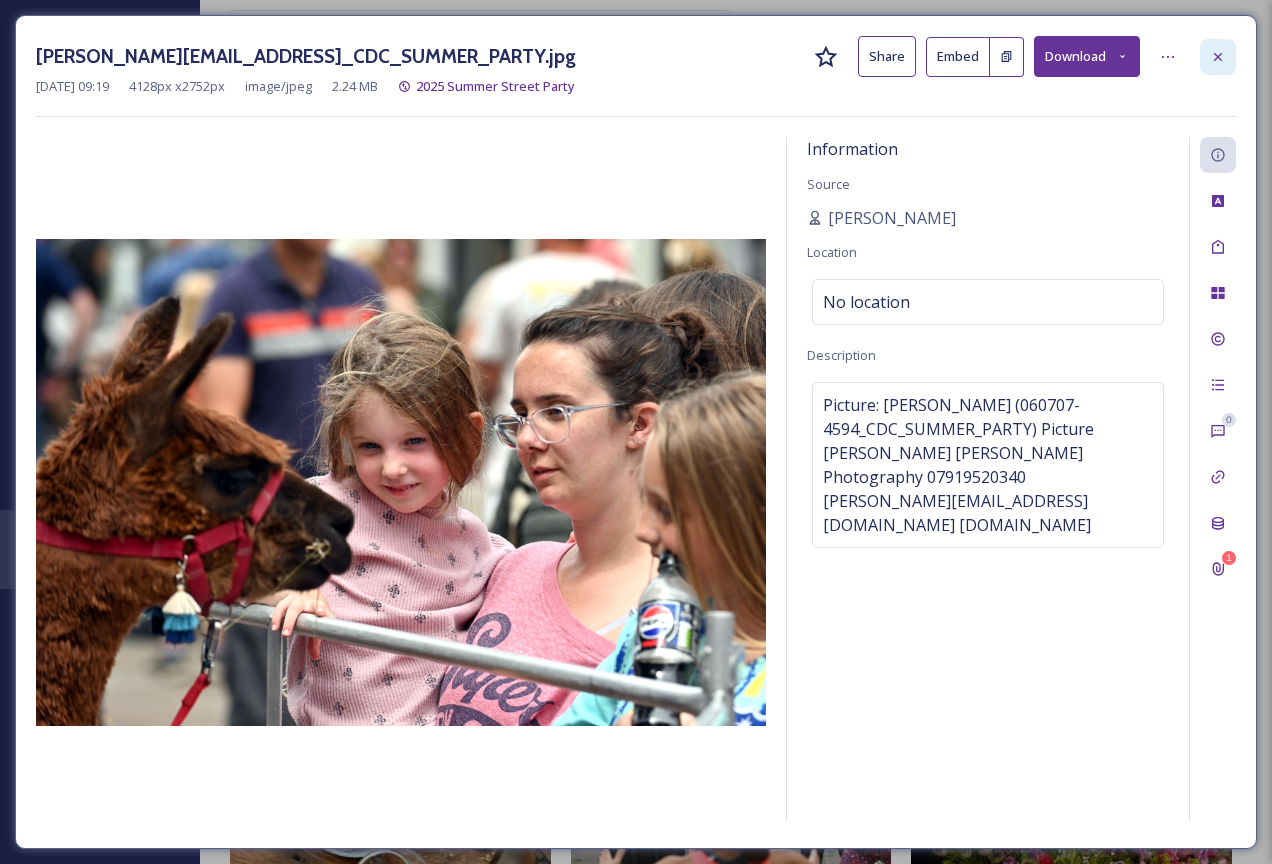 click at bounding box center (1218, 57) 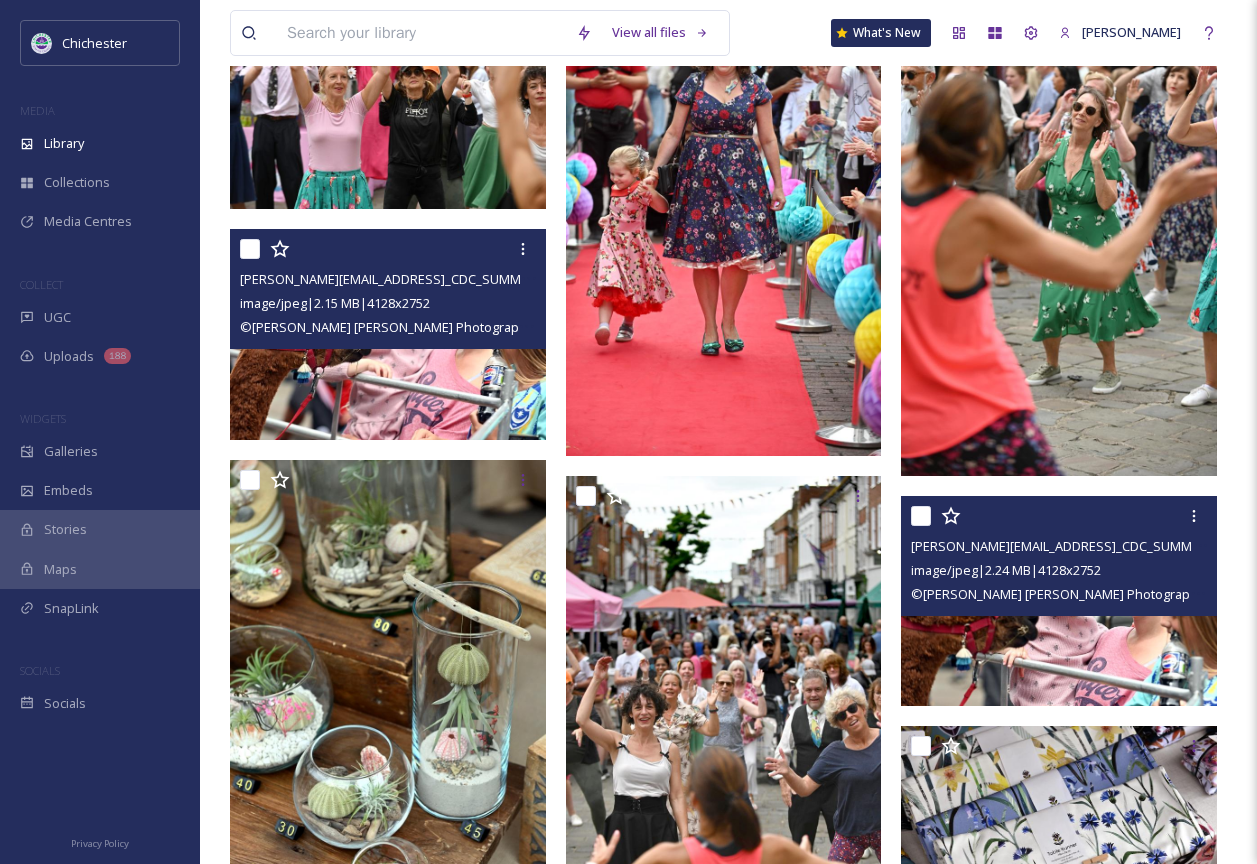 click at bounding box center (388, 334) 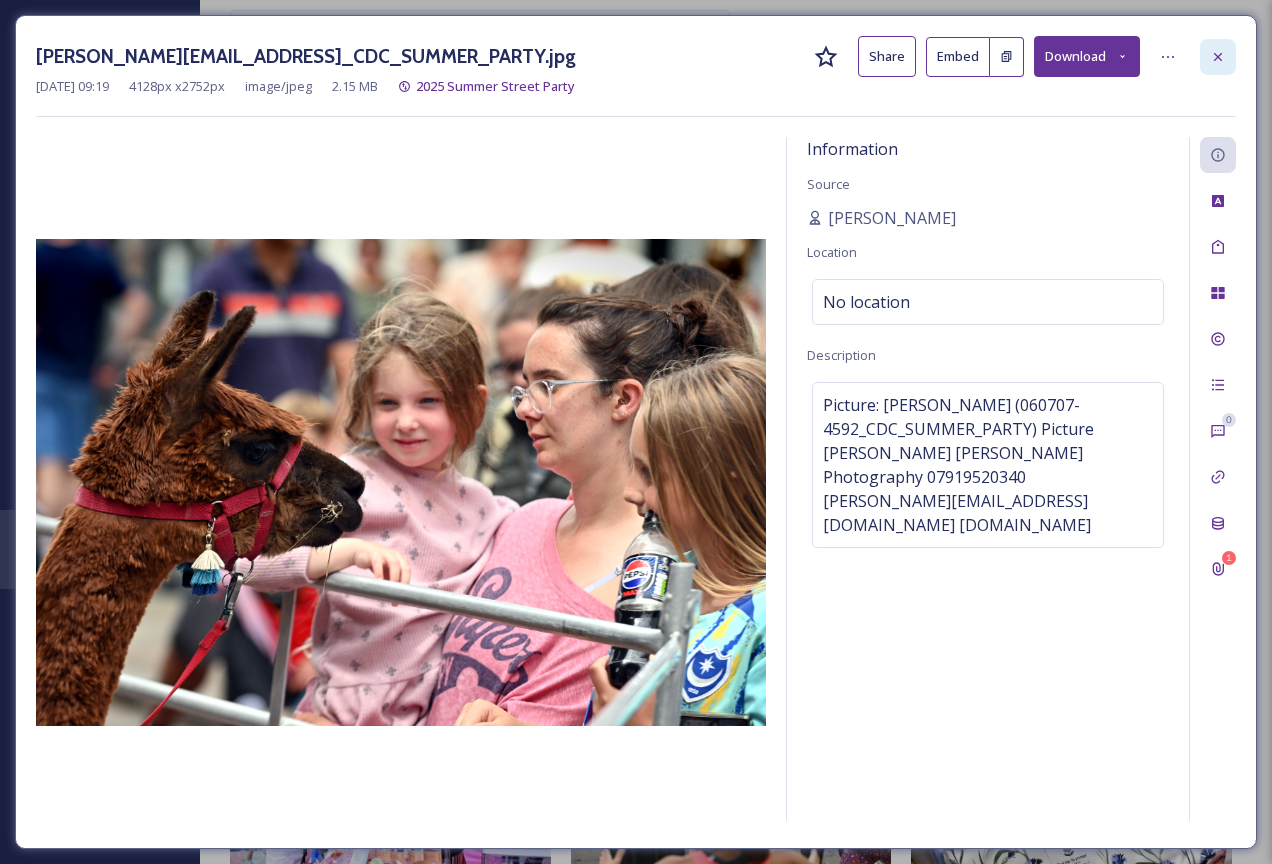 click 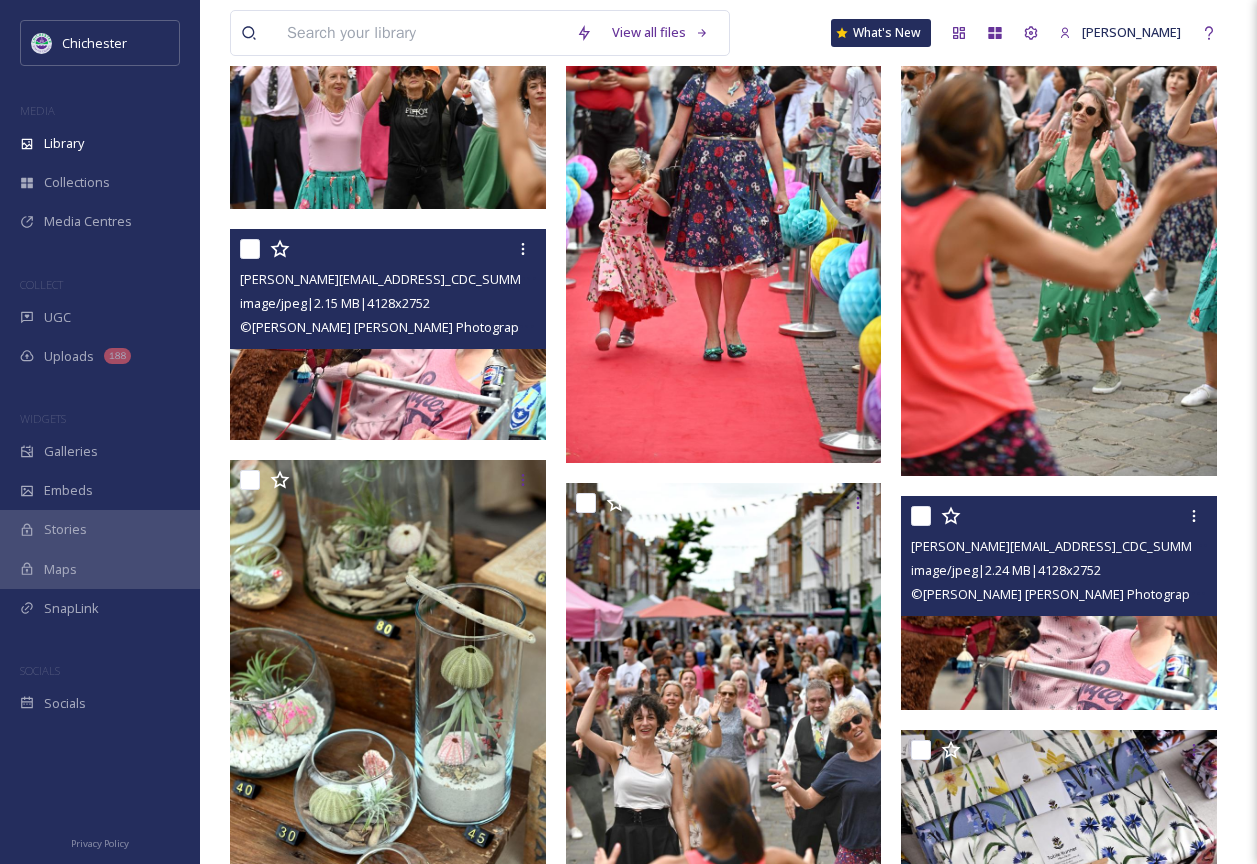 click at bounding box center (1061, 603) 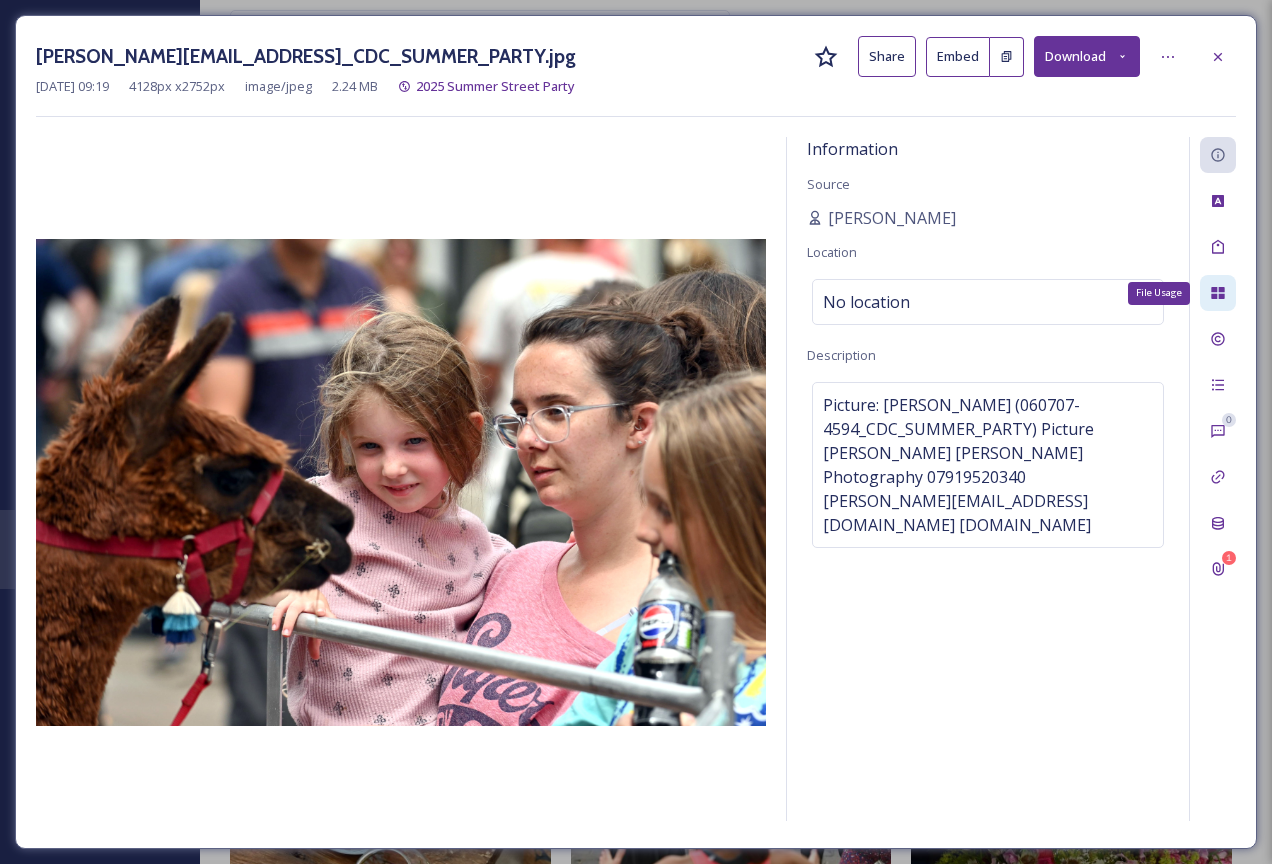 click 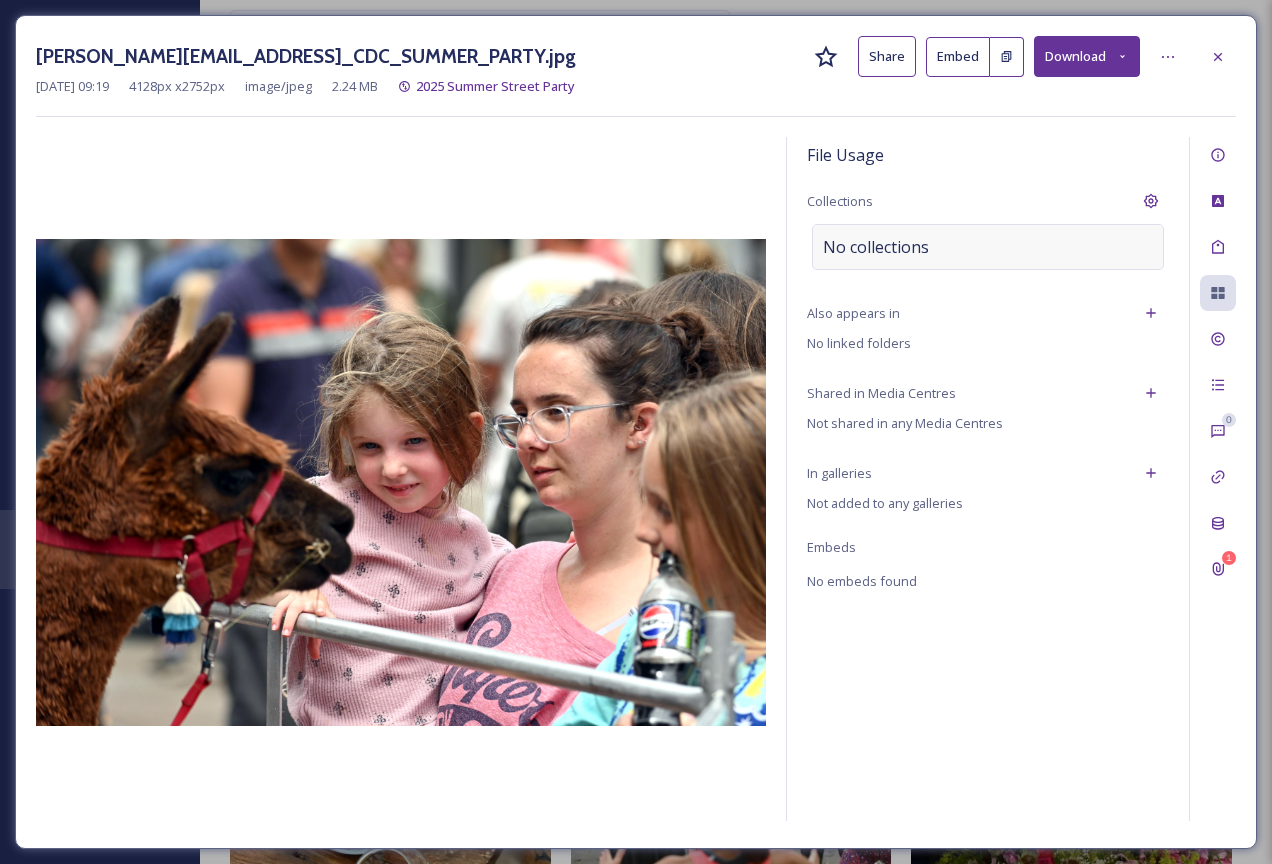 click on "No collections" at bounding box center [876, 247] 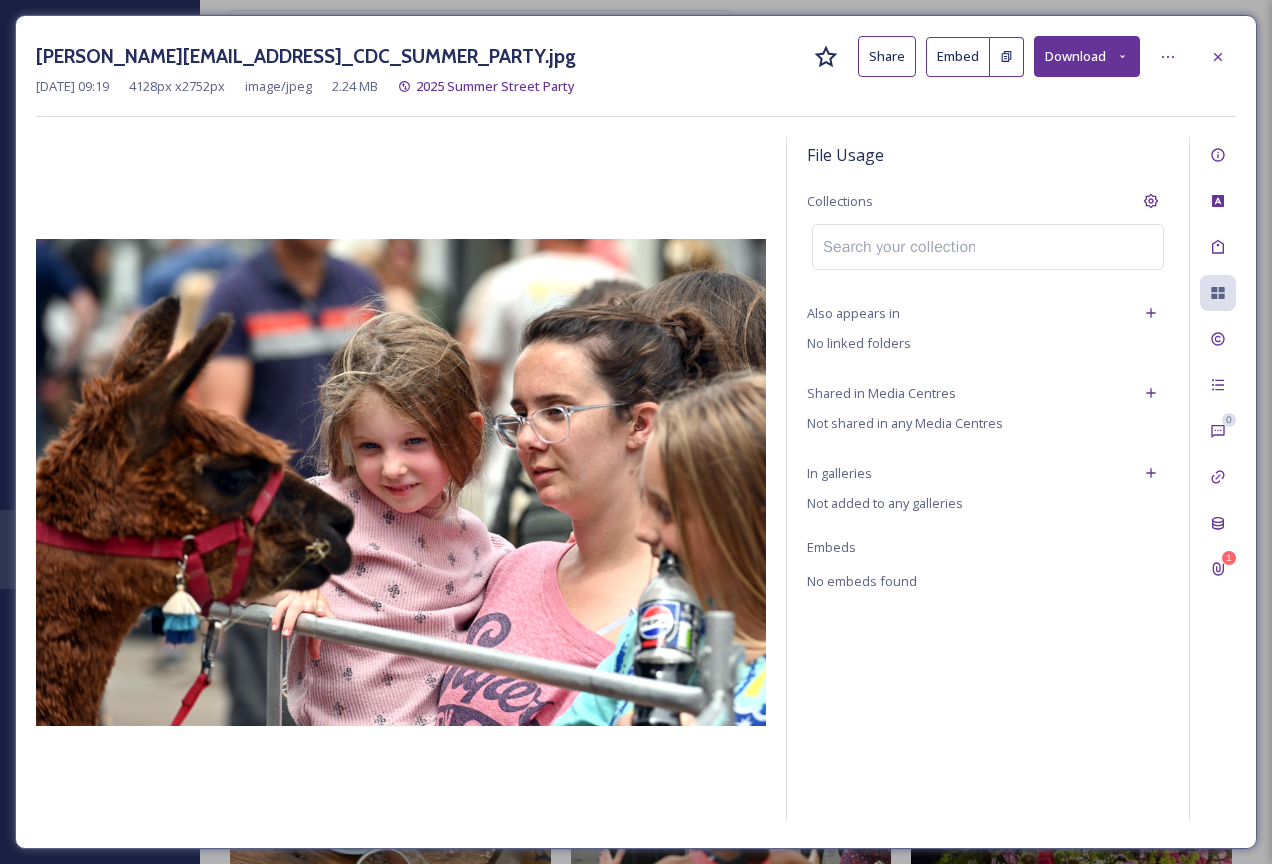 click at bounding box center [899, 247] 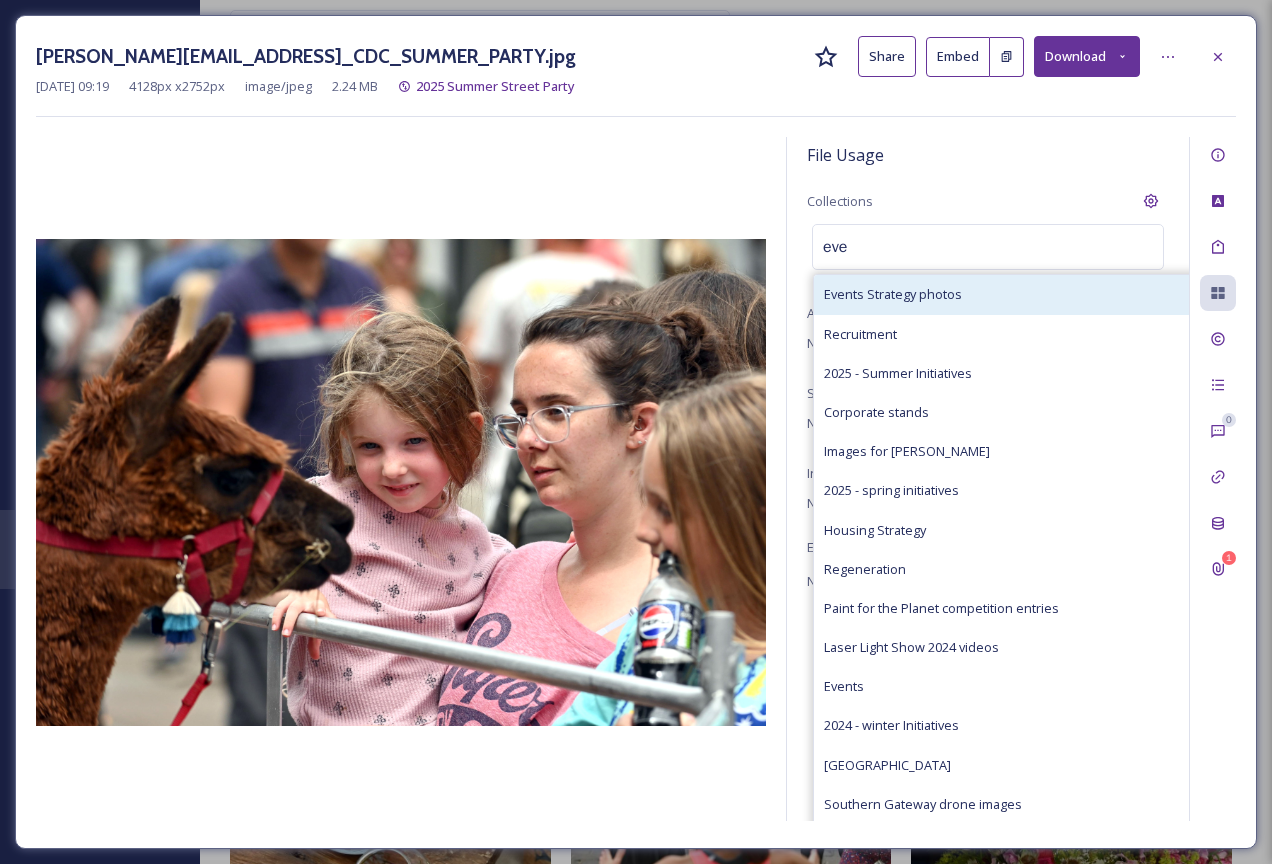 type on "eve" 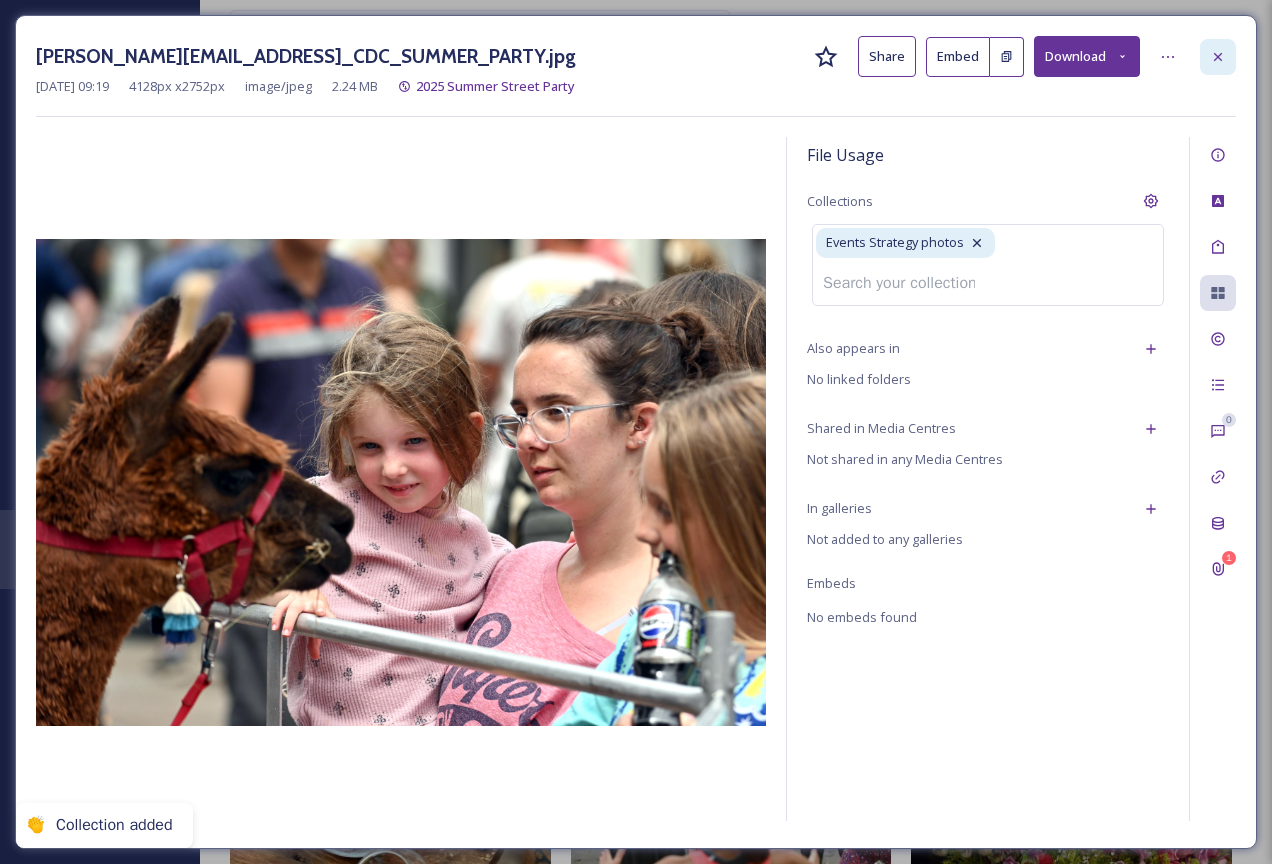 click 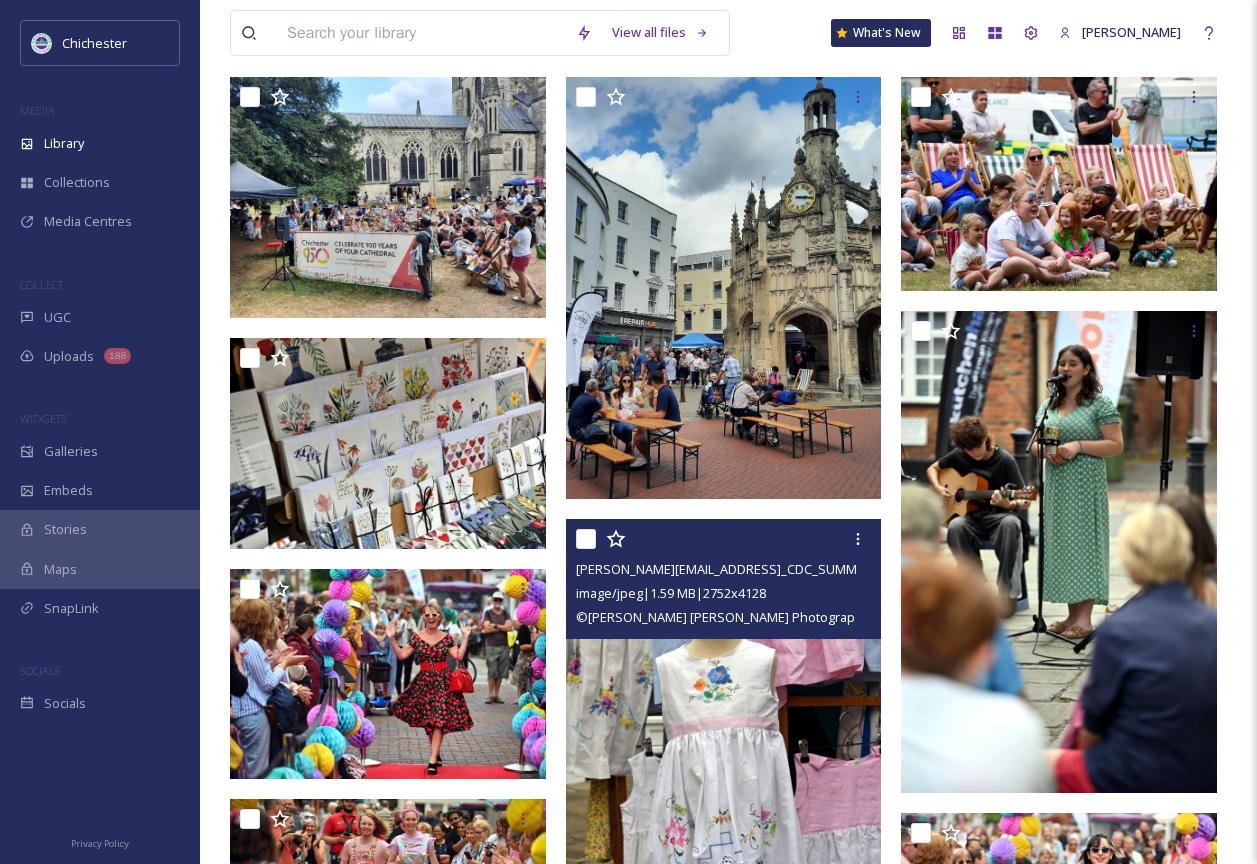 scroll, scrollTop: 0, scrollLeft: 0, axis: both 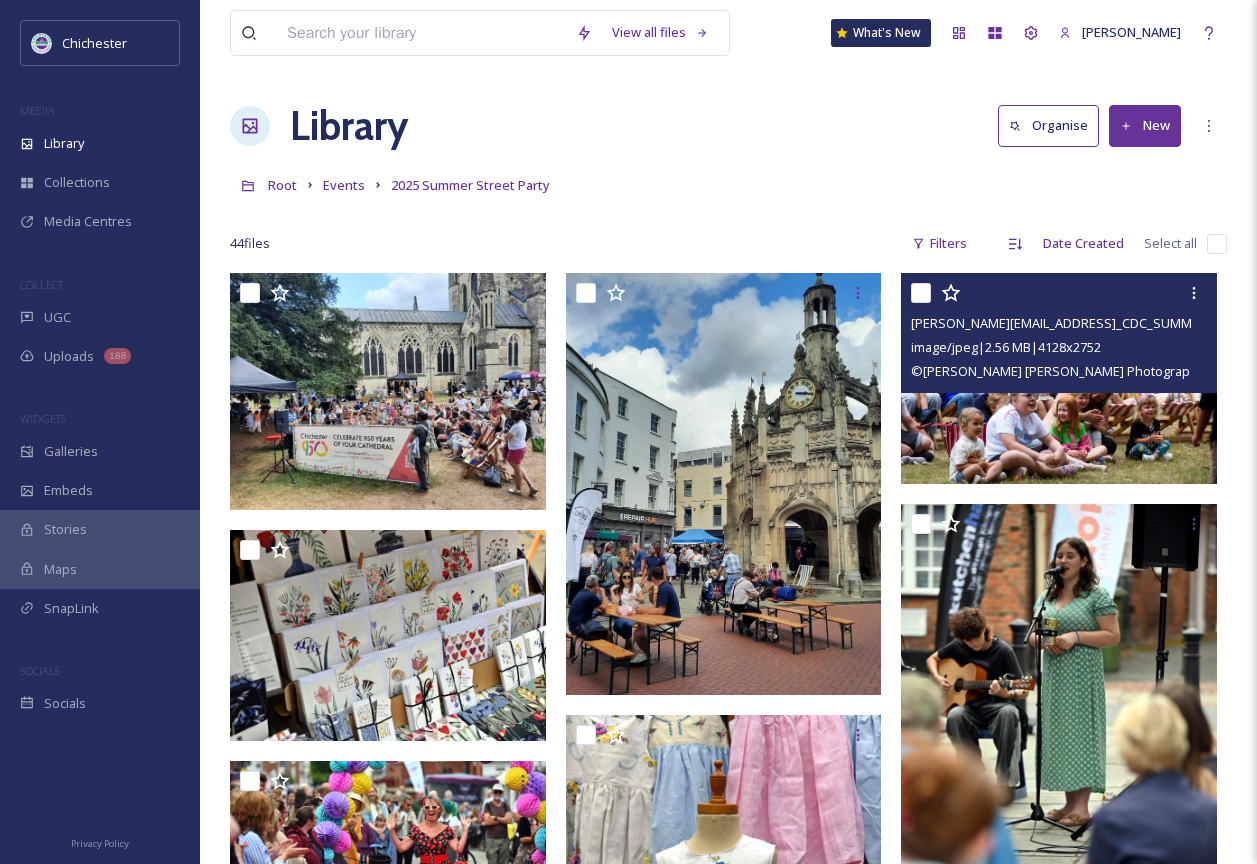 click at bounding box center (1059, 378) 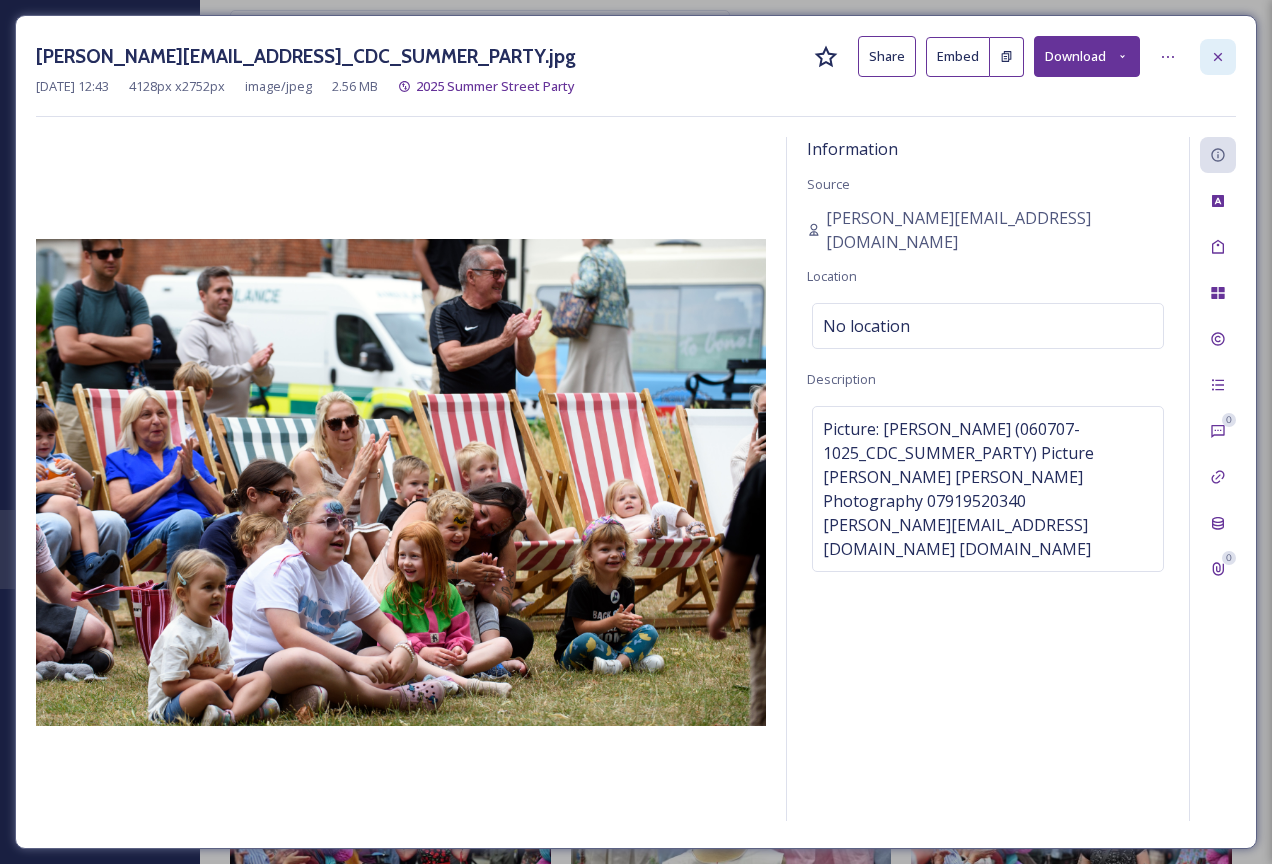 click on "[PERSON_NAME][EMAIL_ADDRESS]_CDC_SUMMER_PARTY.jpg Share Embed Download" at bounding box center (636, 56) 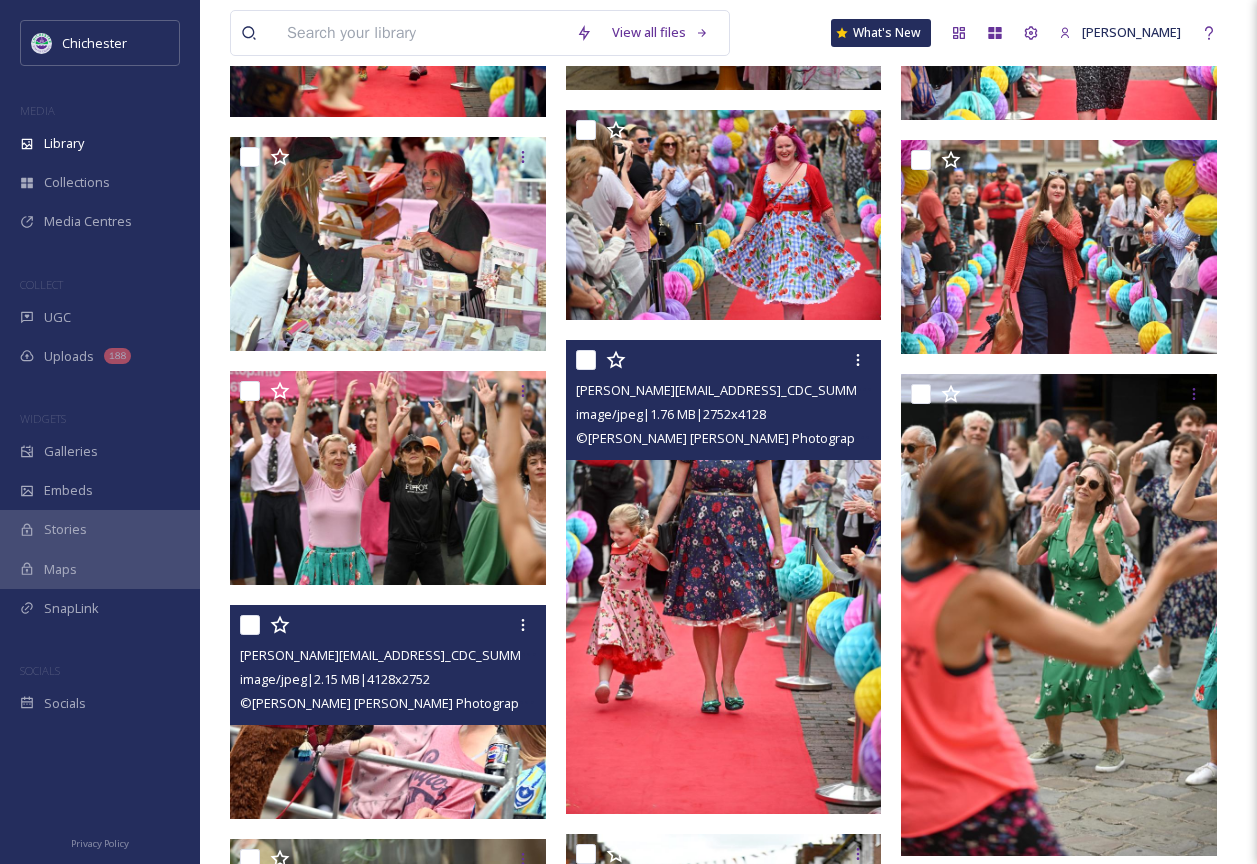 scroll, scrollTop: 1100, scrollLeft: 0, axis: vertical 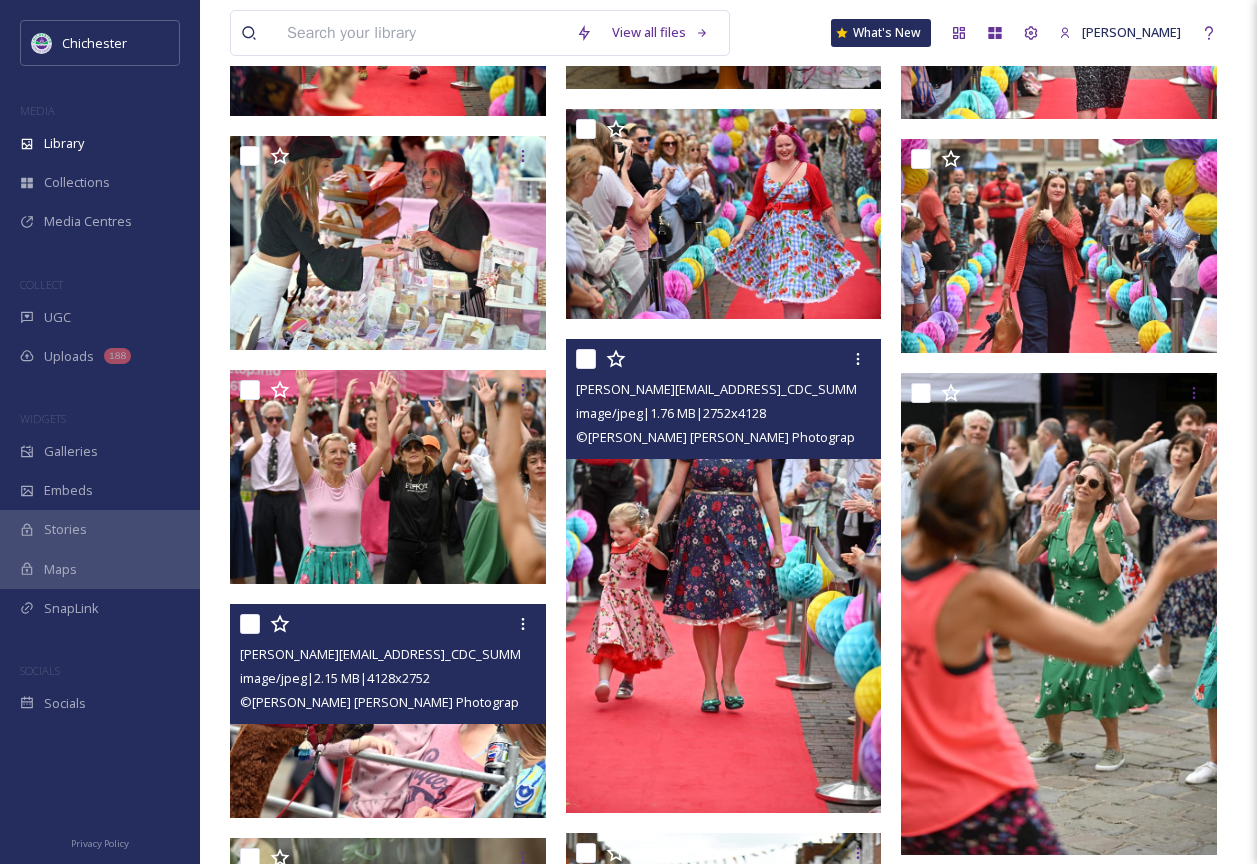 click at bounding box center (724, 576) 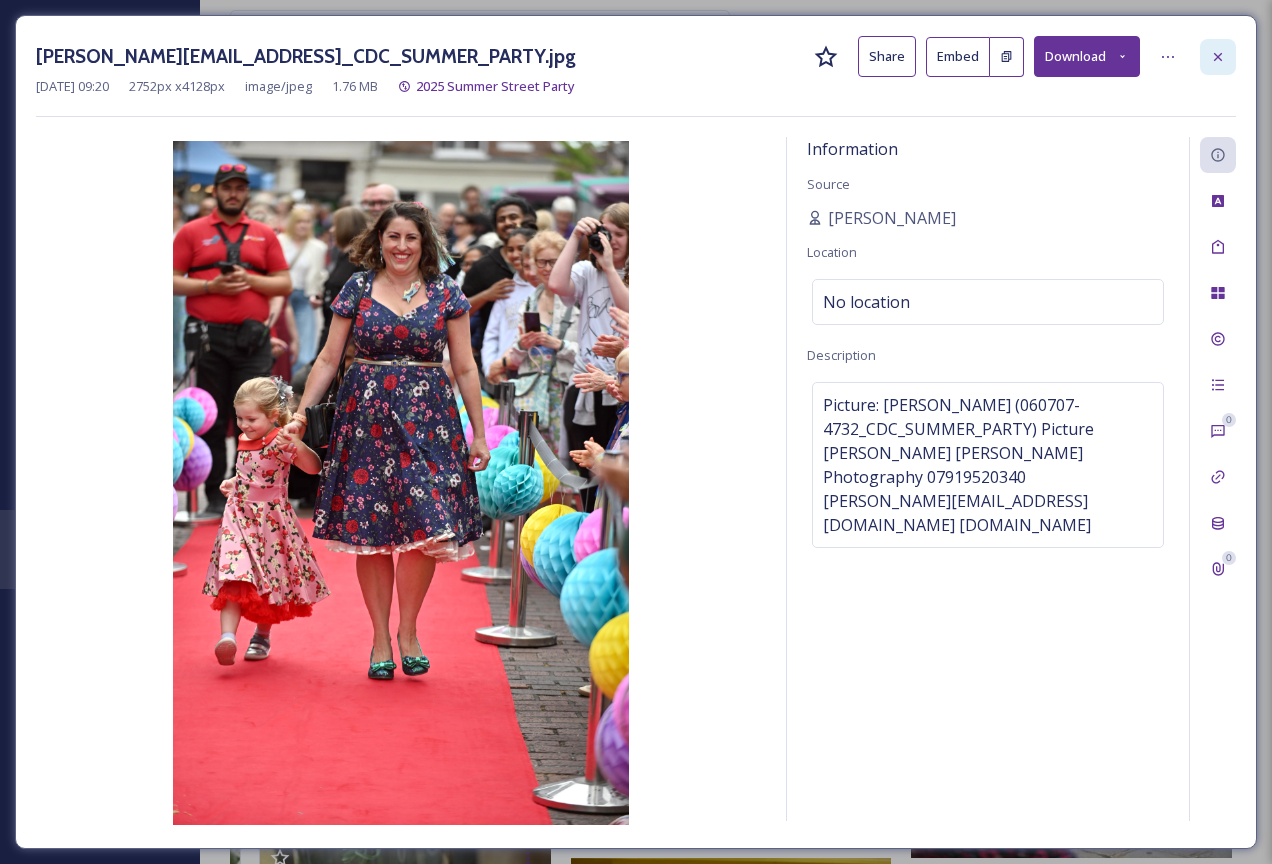 click 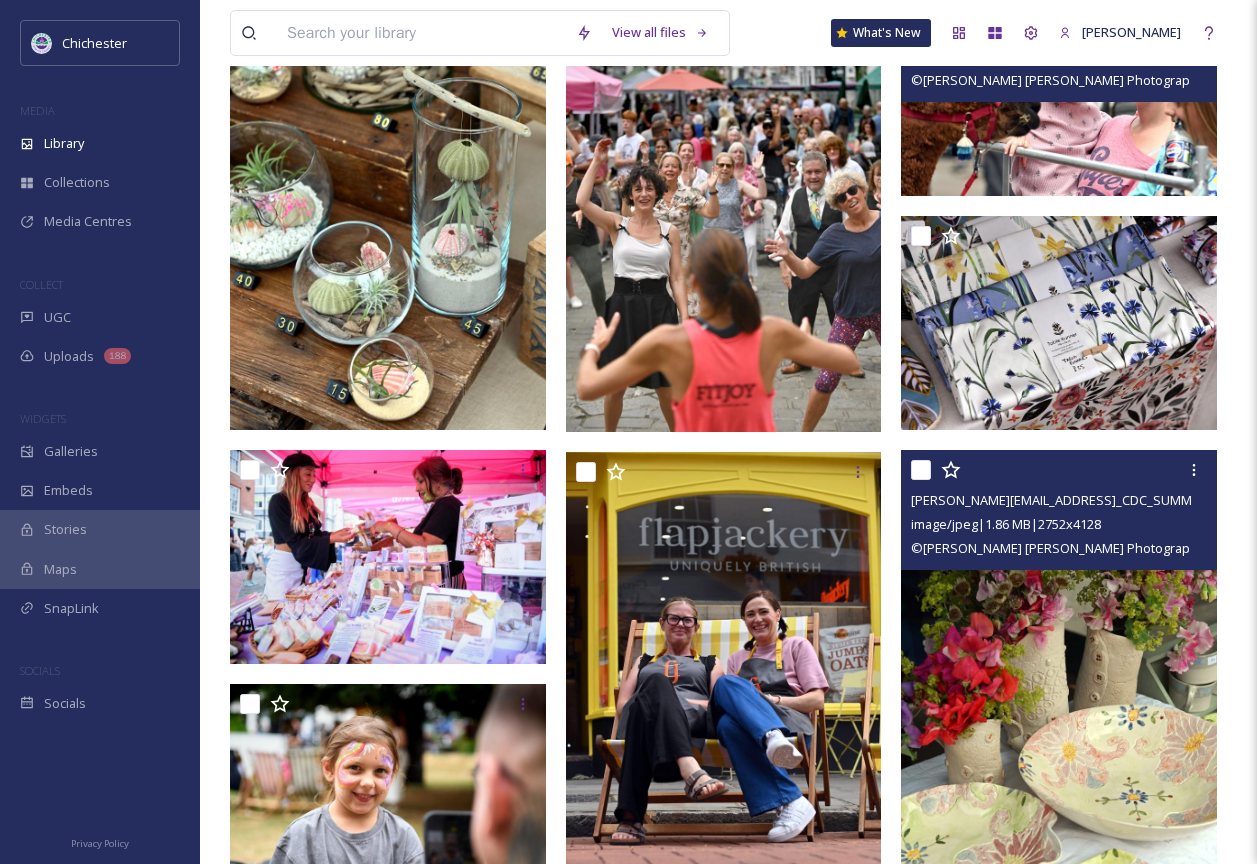 scroll, scrollTop: 1900, scrollLeft: 0, axis: vertical 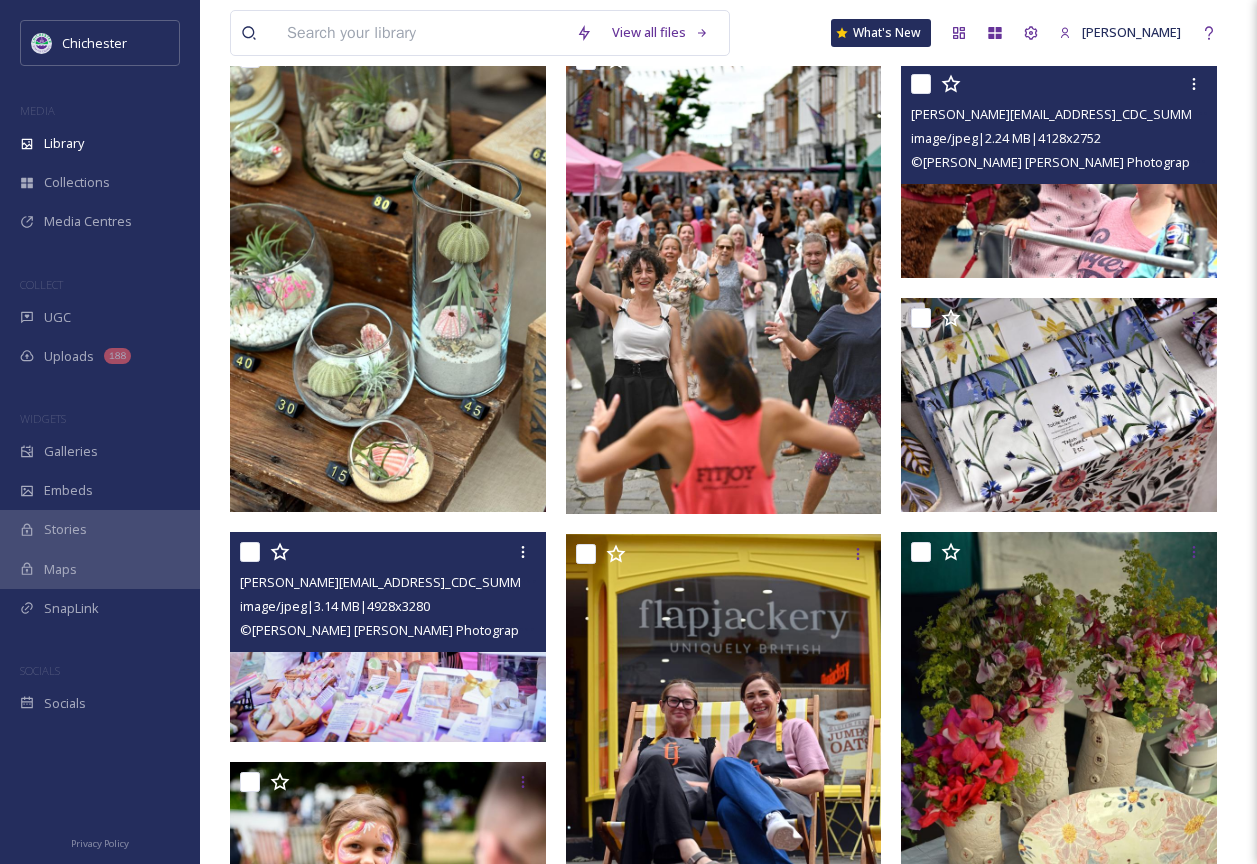 click at bounding box center (388, 637) 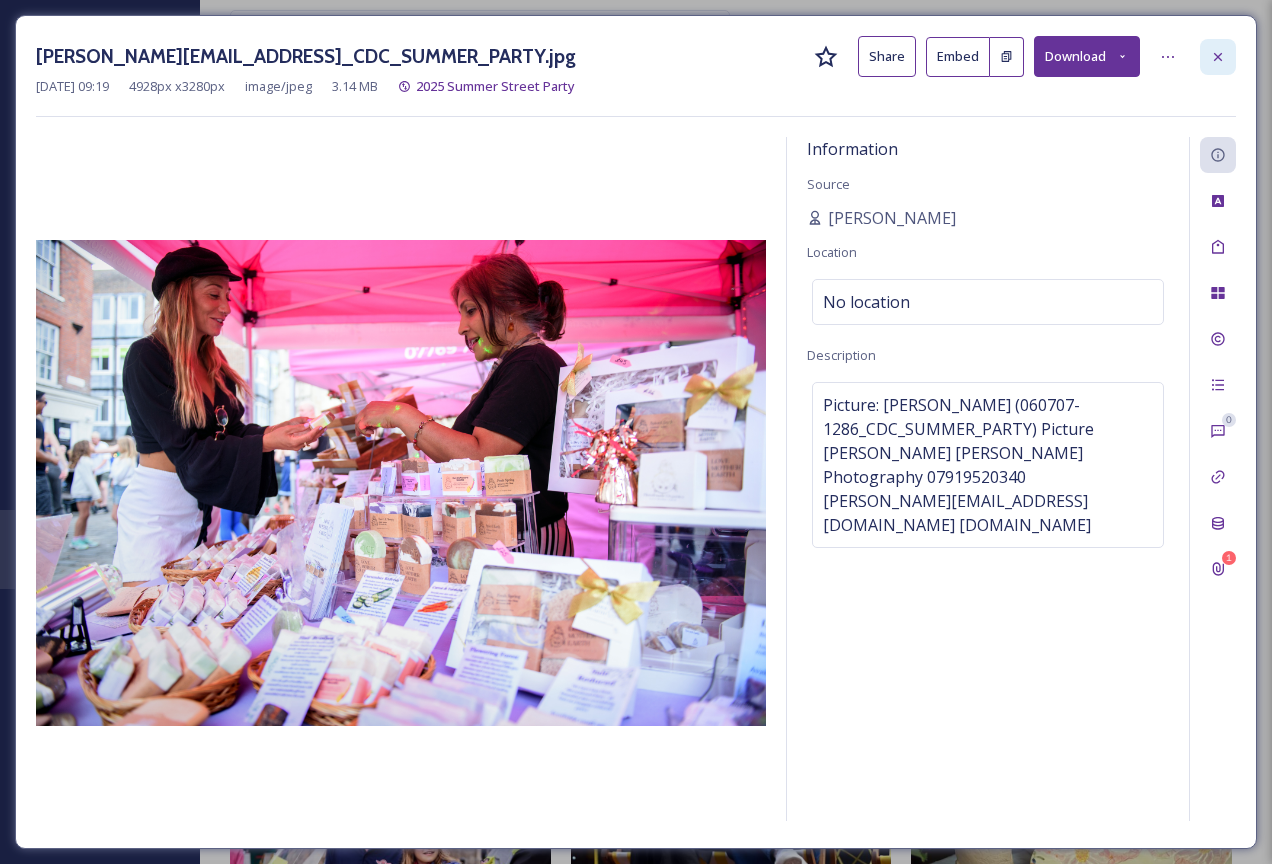 click at bounding box center (1218, 57) 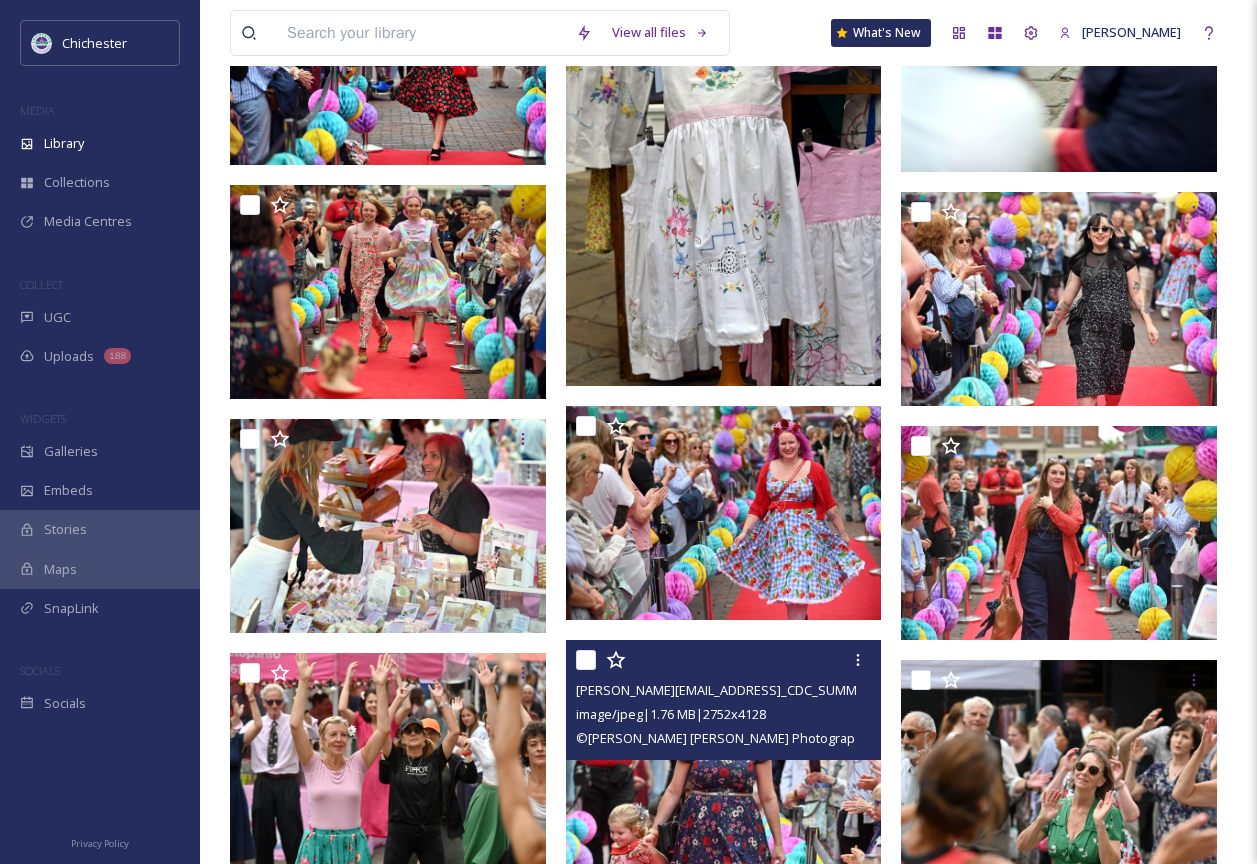 scroll, scrollTop: 800, scrollLeft: 0, axis: vertical 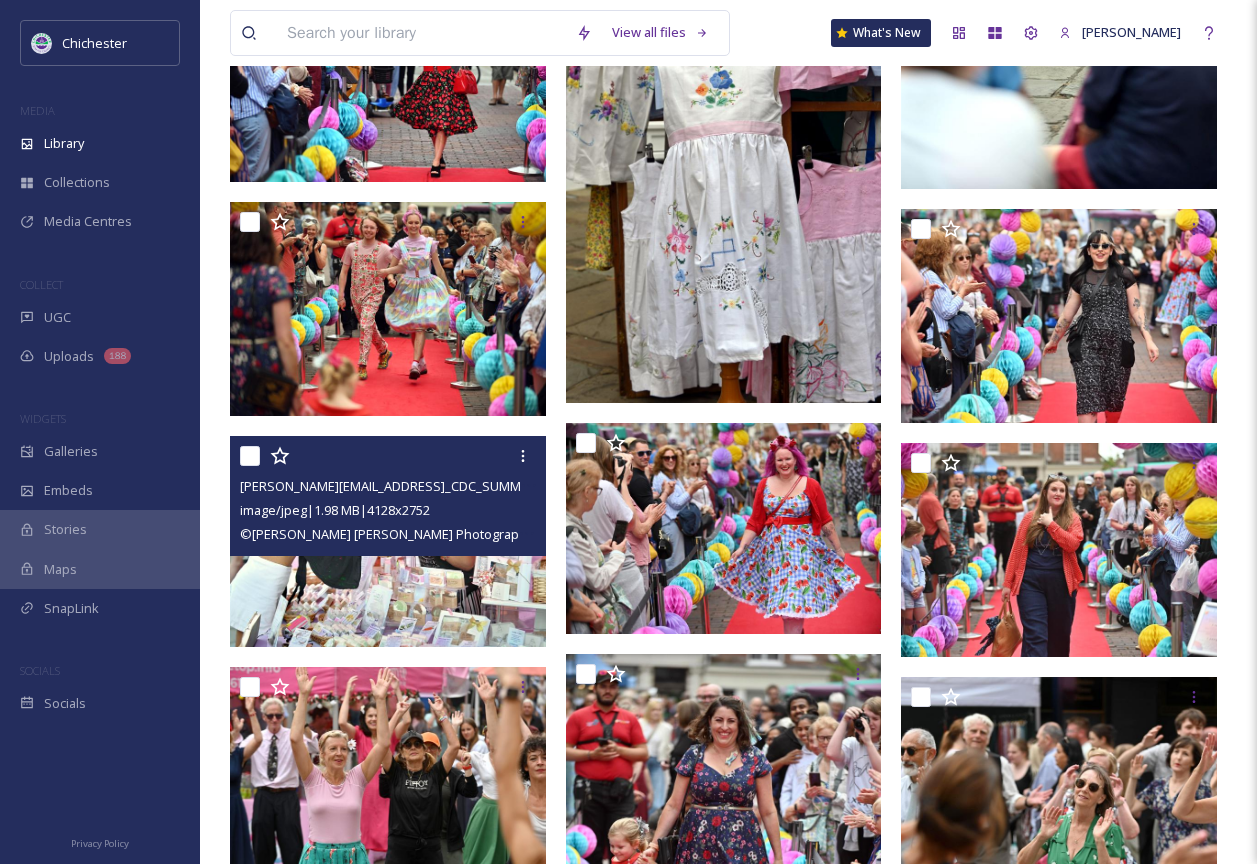 click at bounding box center [388, 541] 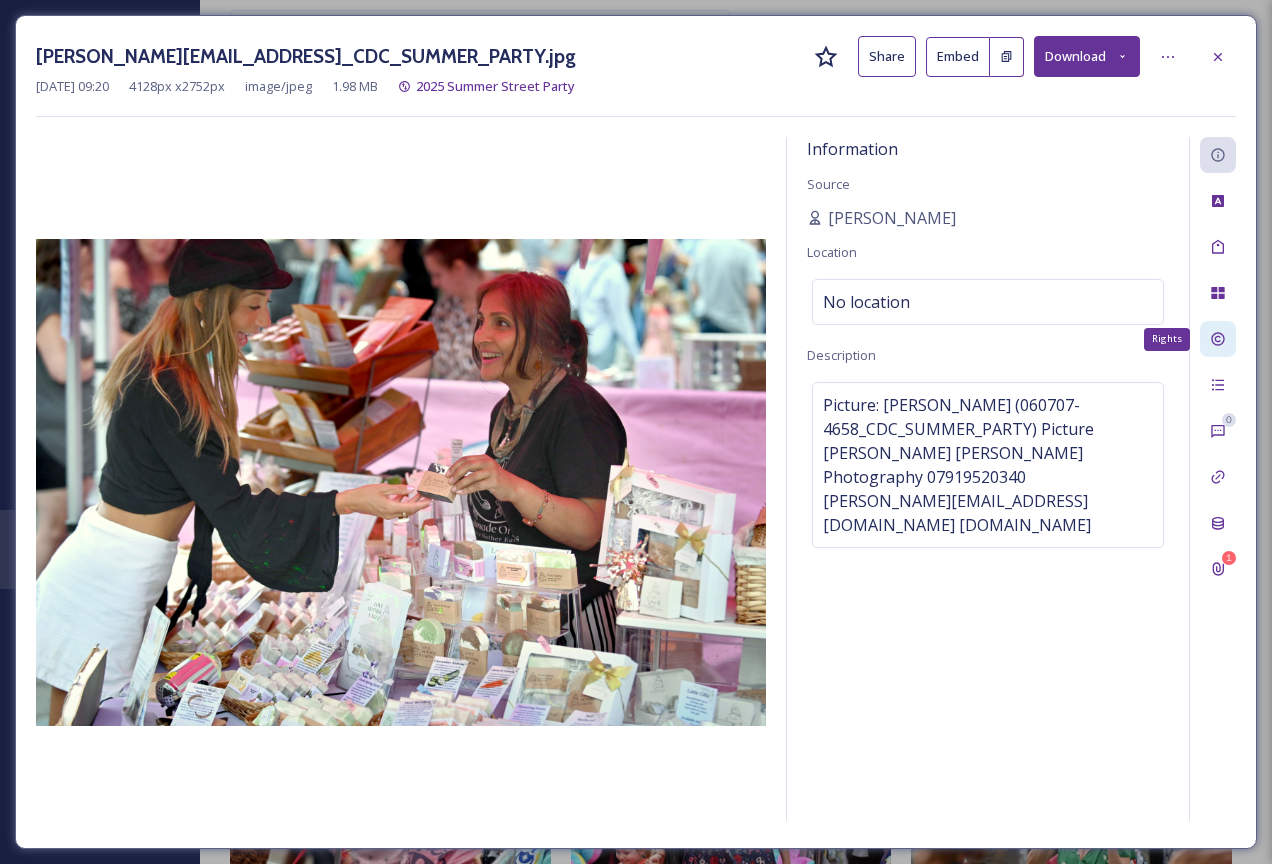click 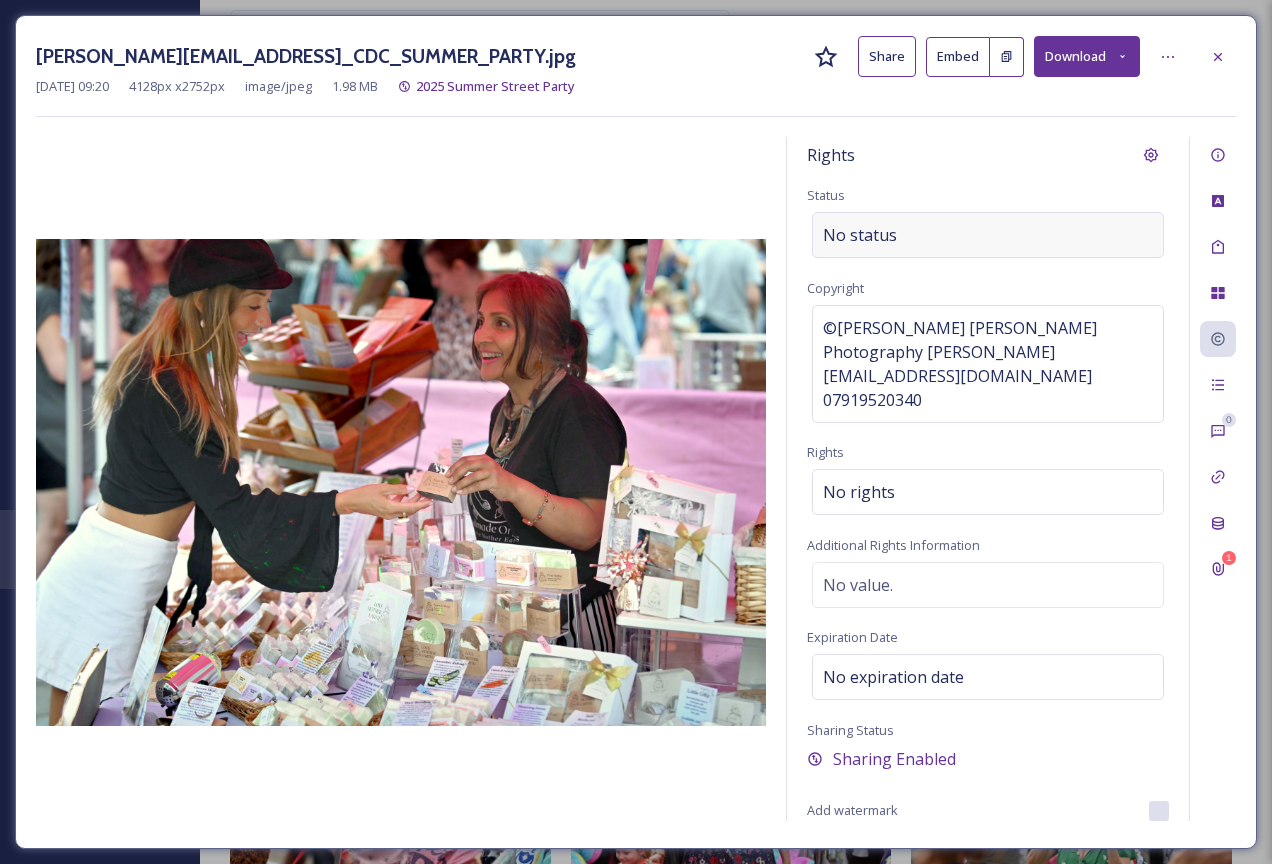 click on "No status" at bounding box center (988, 235) 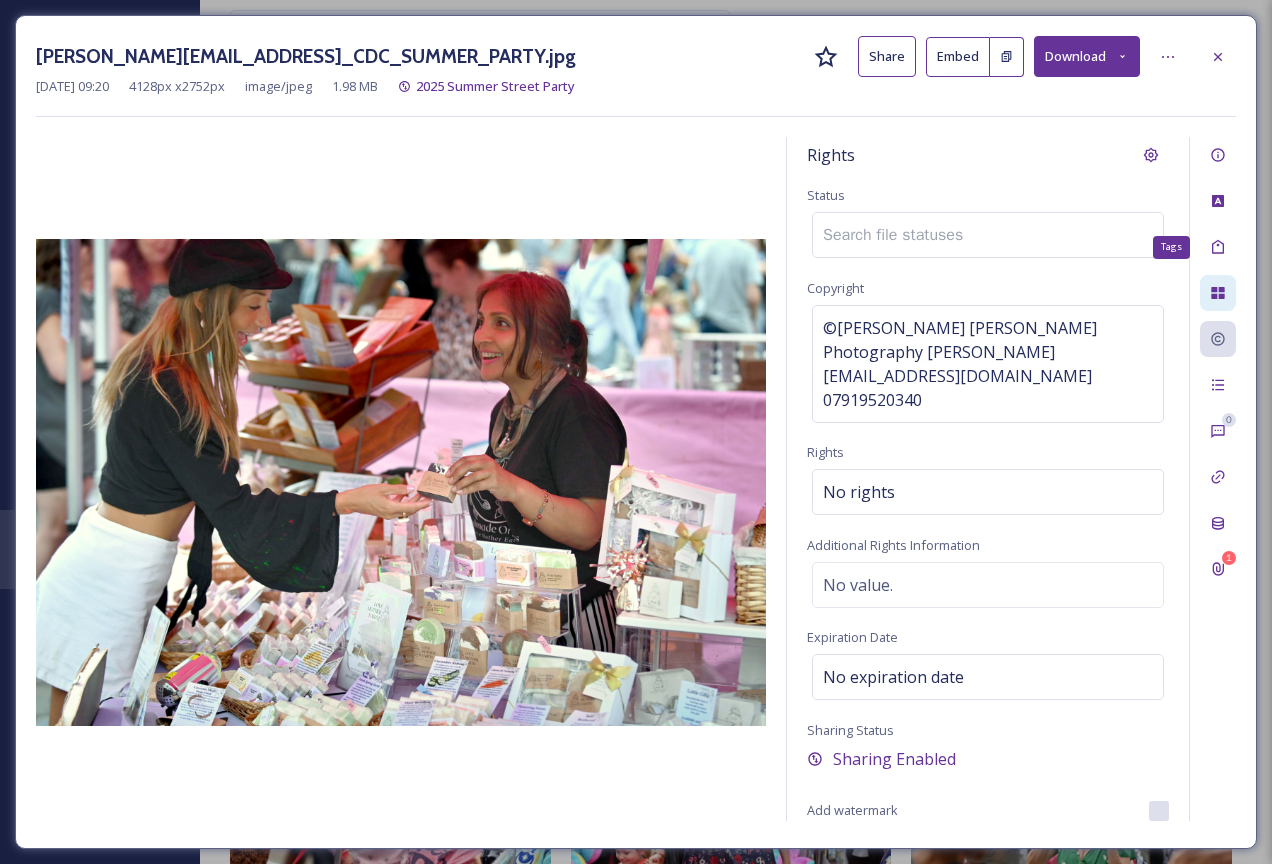 click at bounding box center (1218, 293) 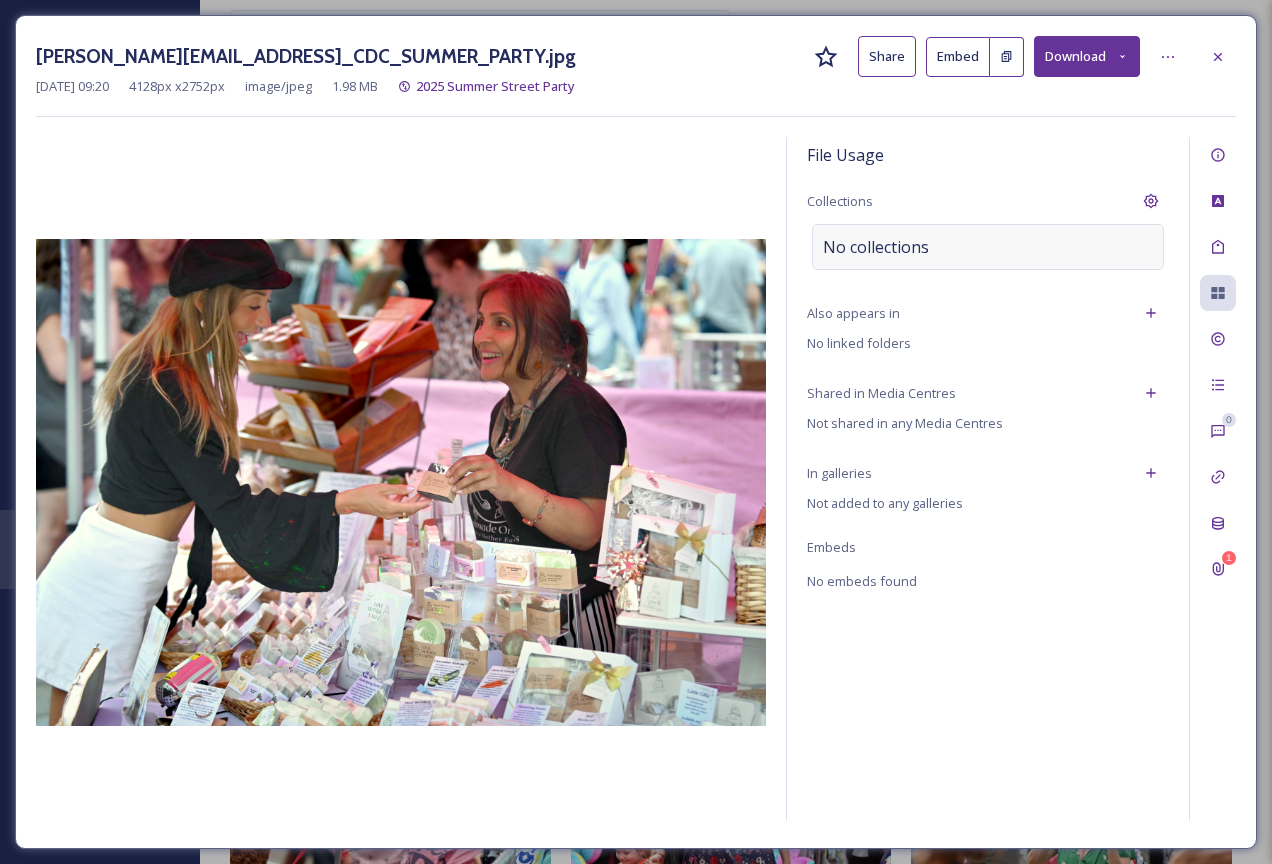 click on "No collections" at bounding box center (988, 247) 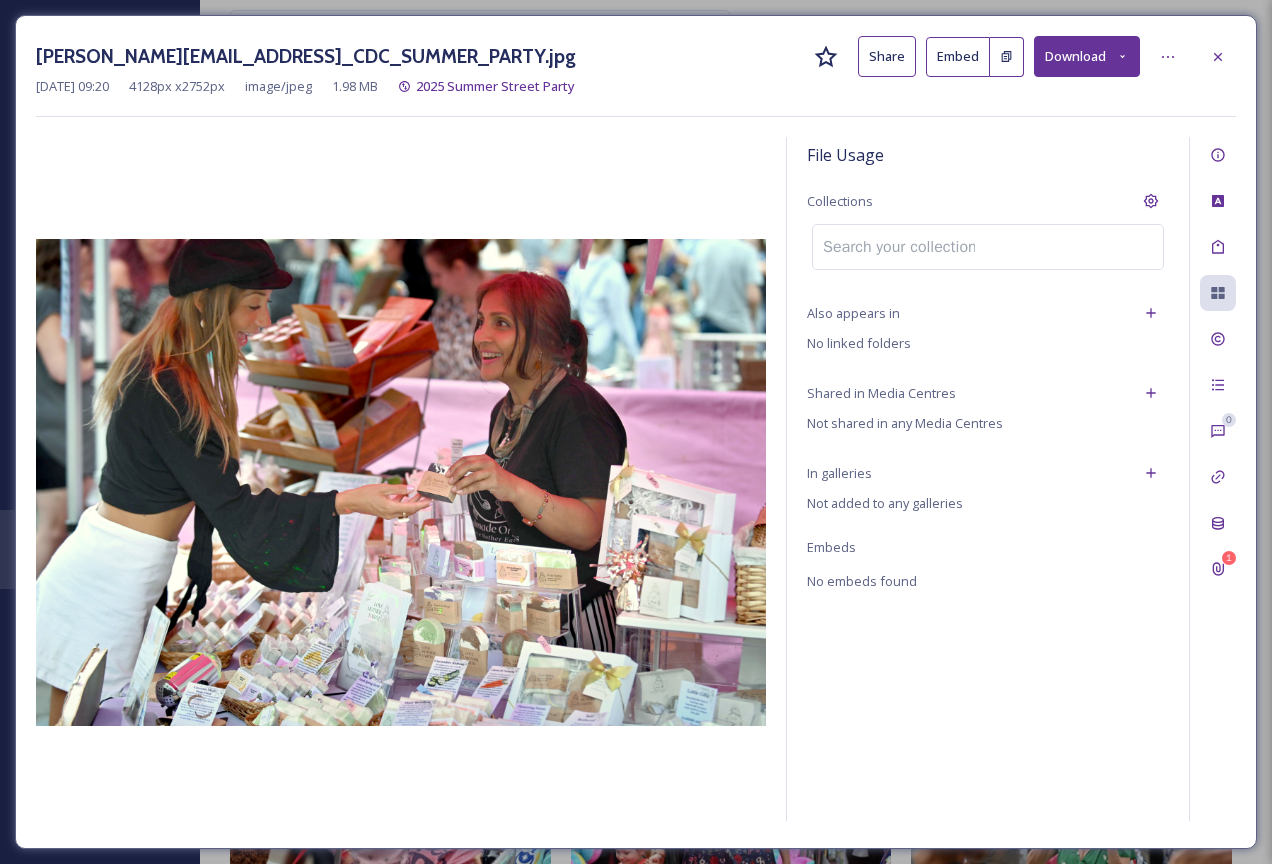 click at bounding box center [899, 247] 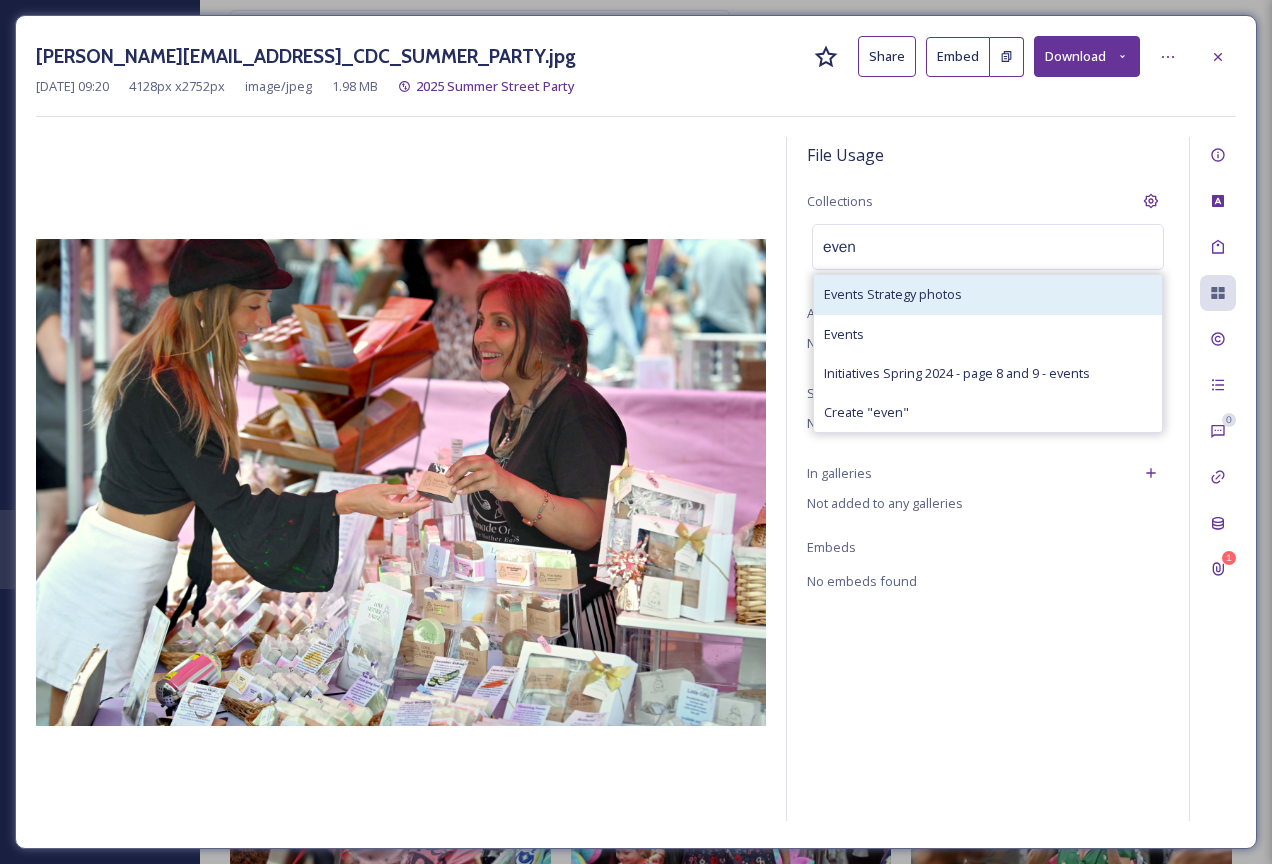type on "even" 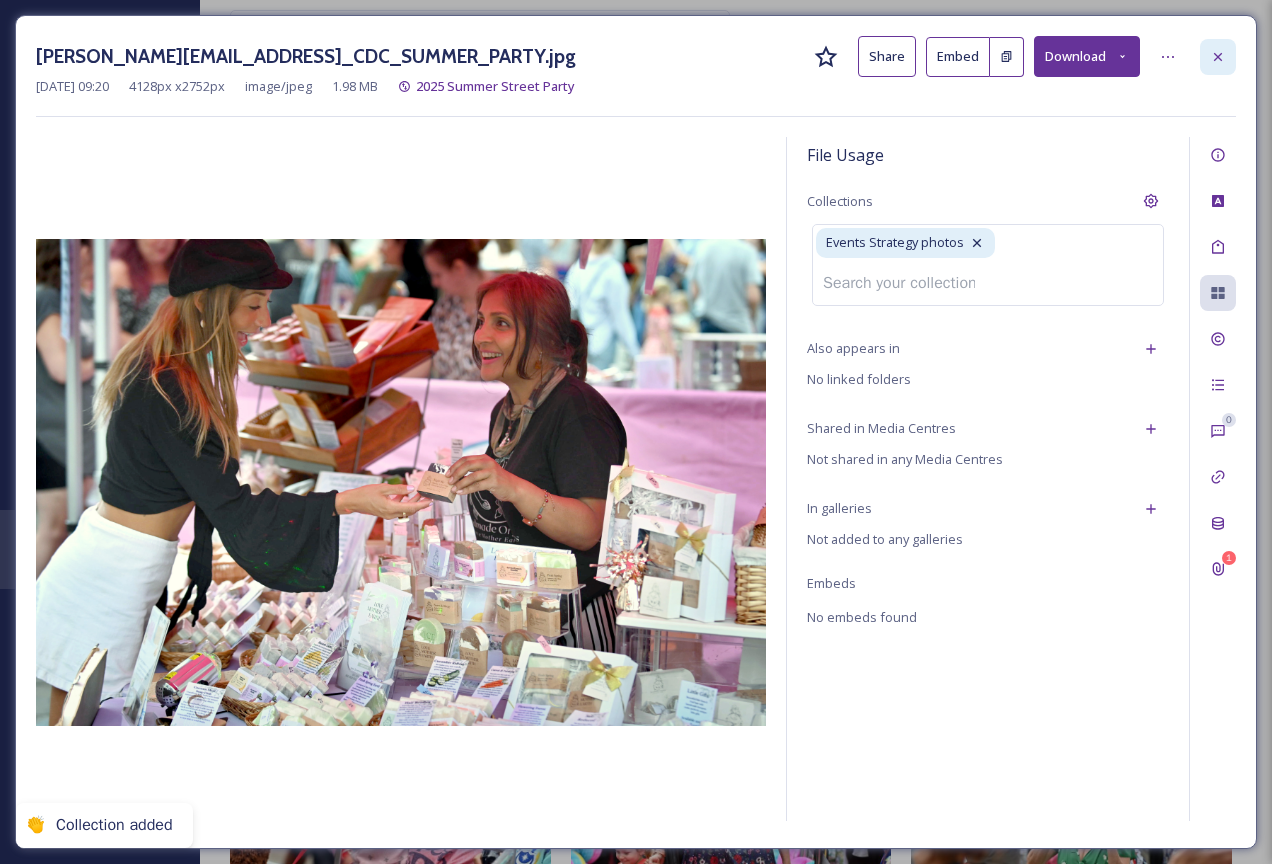 click at bounding box center (1218, 57) 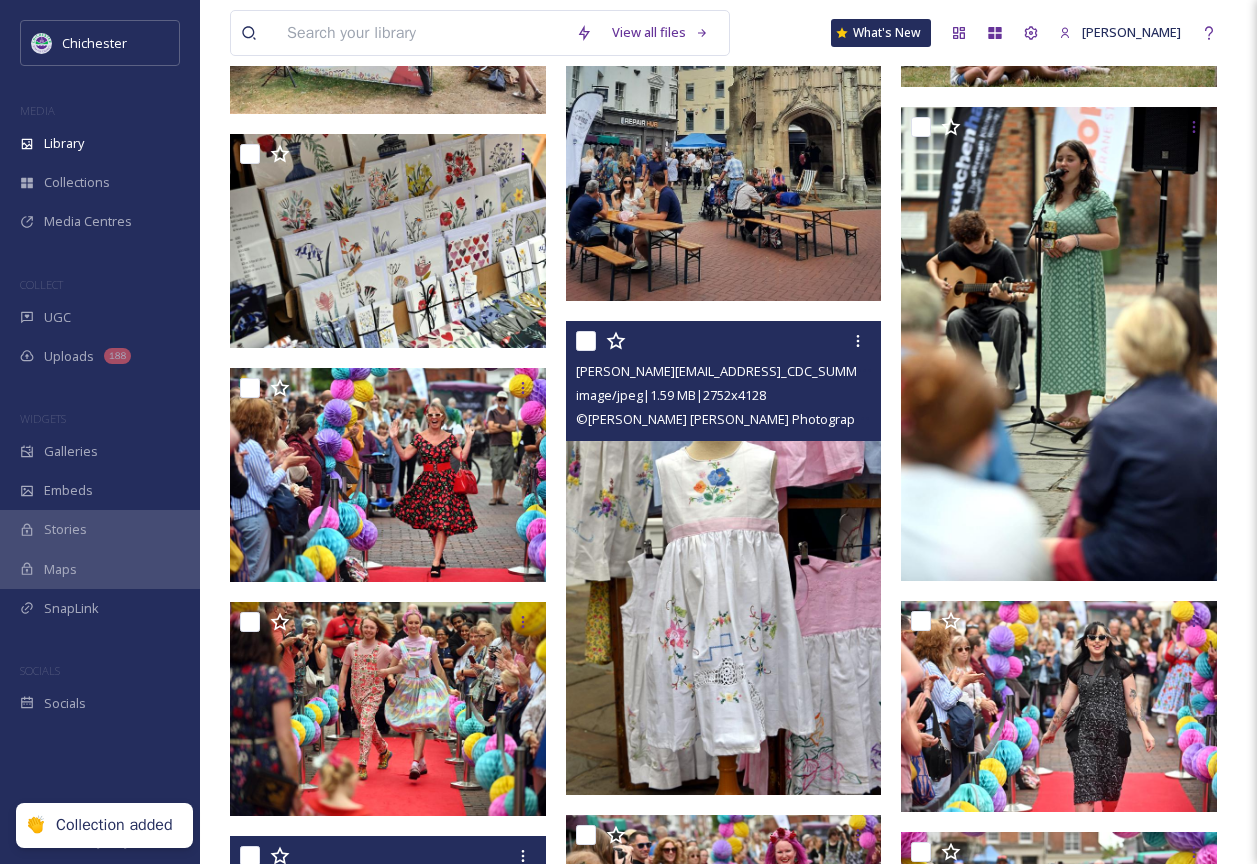 scroll, scrollTop: 0, scrollLeft: 0, axis: both 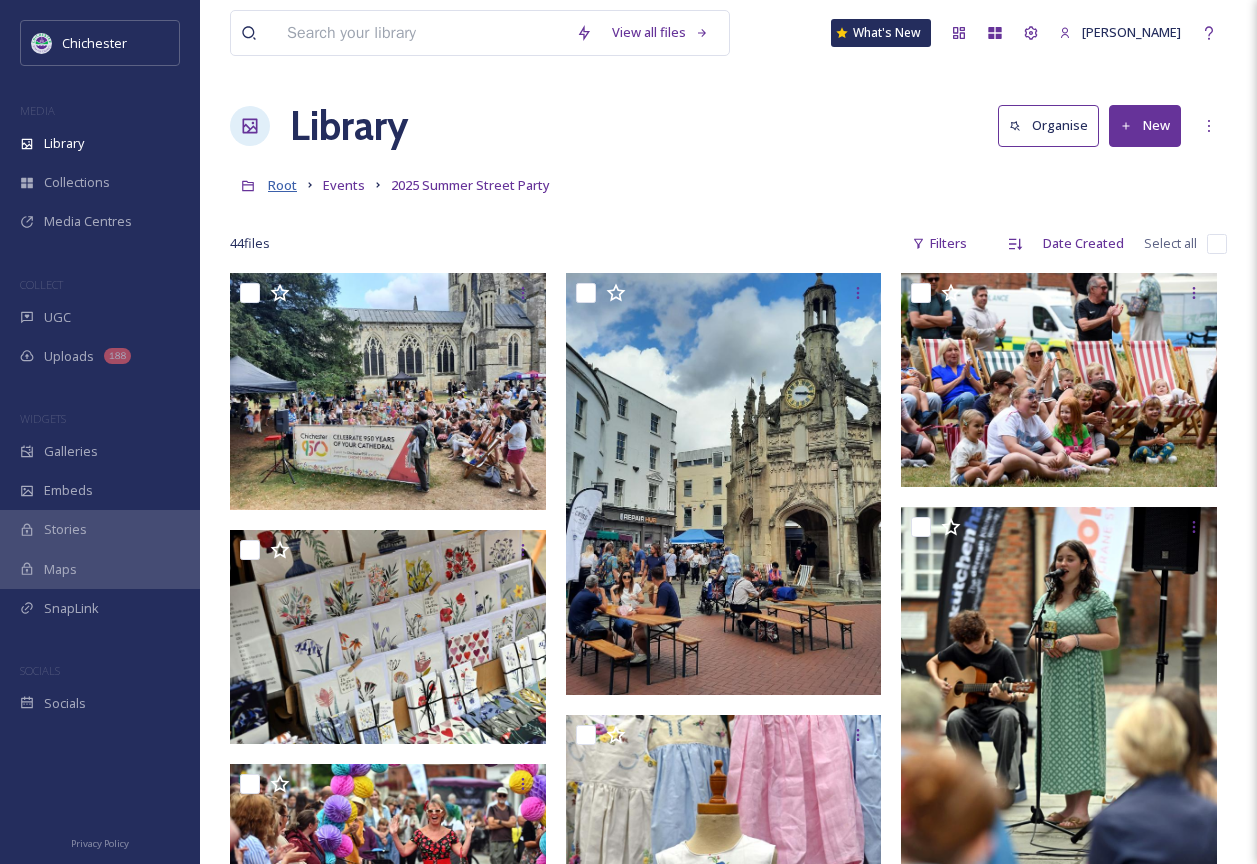 click on "Root" at bounding box center [282, 185] 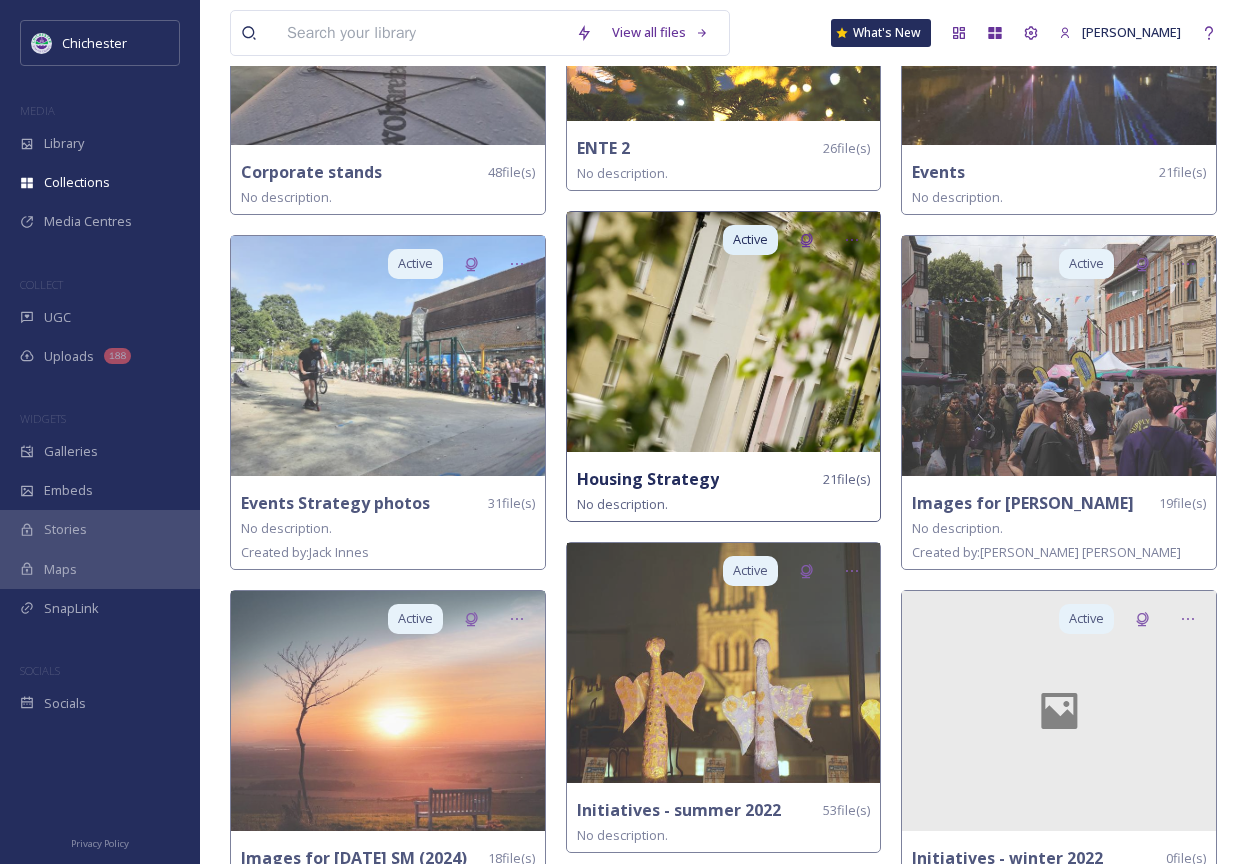 scroll, scrollTop: 1000, scrollLeft: 0, axis: vertical 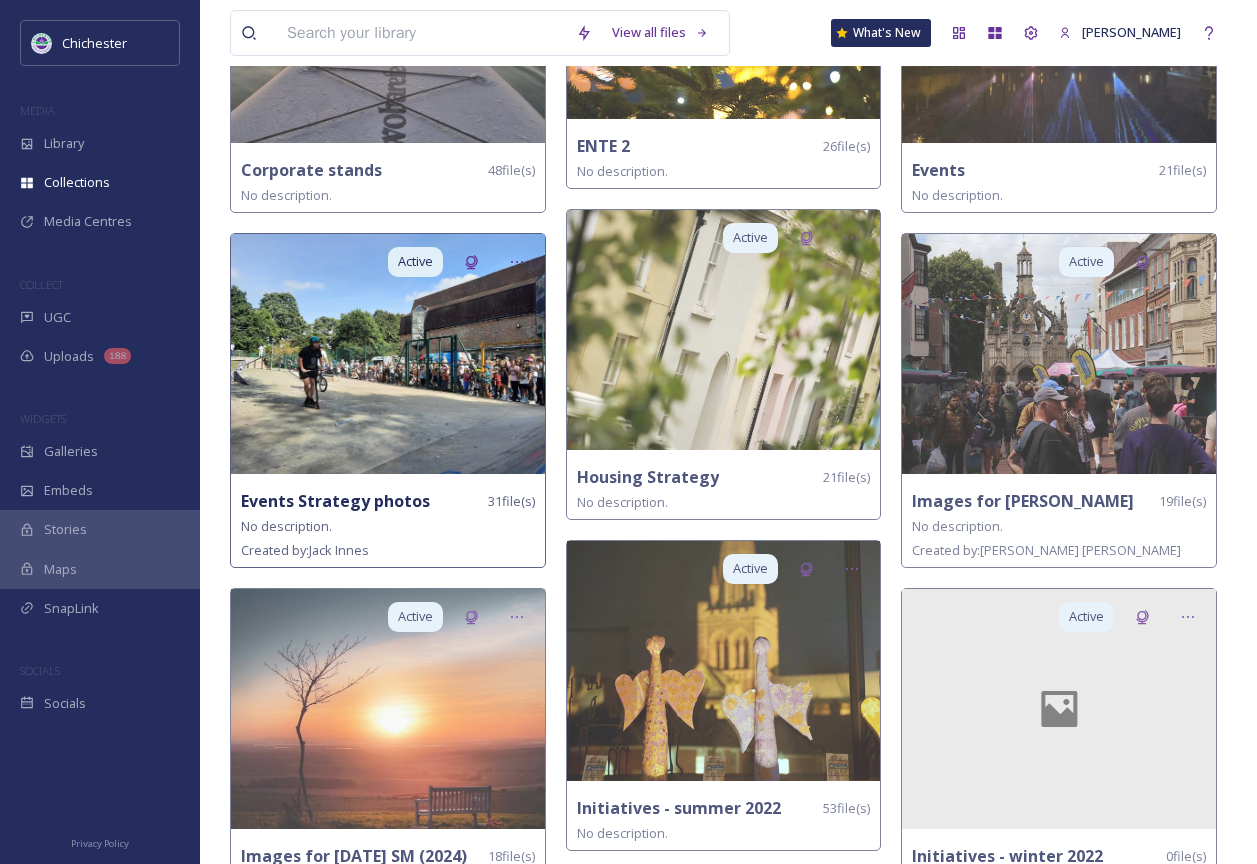 click on "Events Strategy photos" at bounding box center [335, 501] 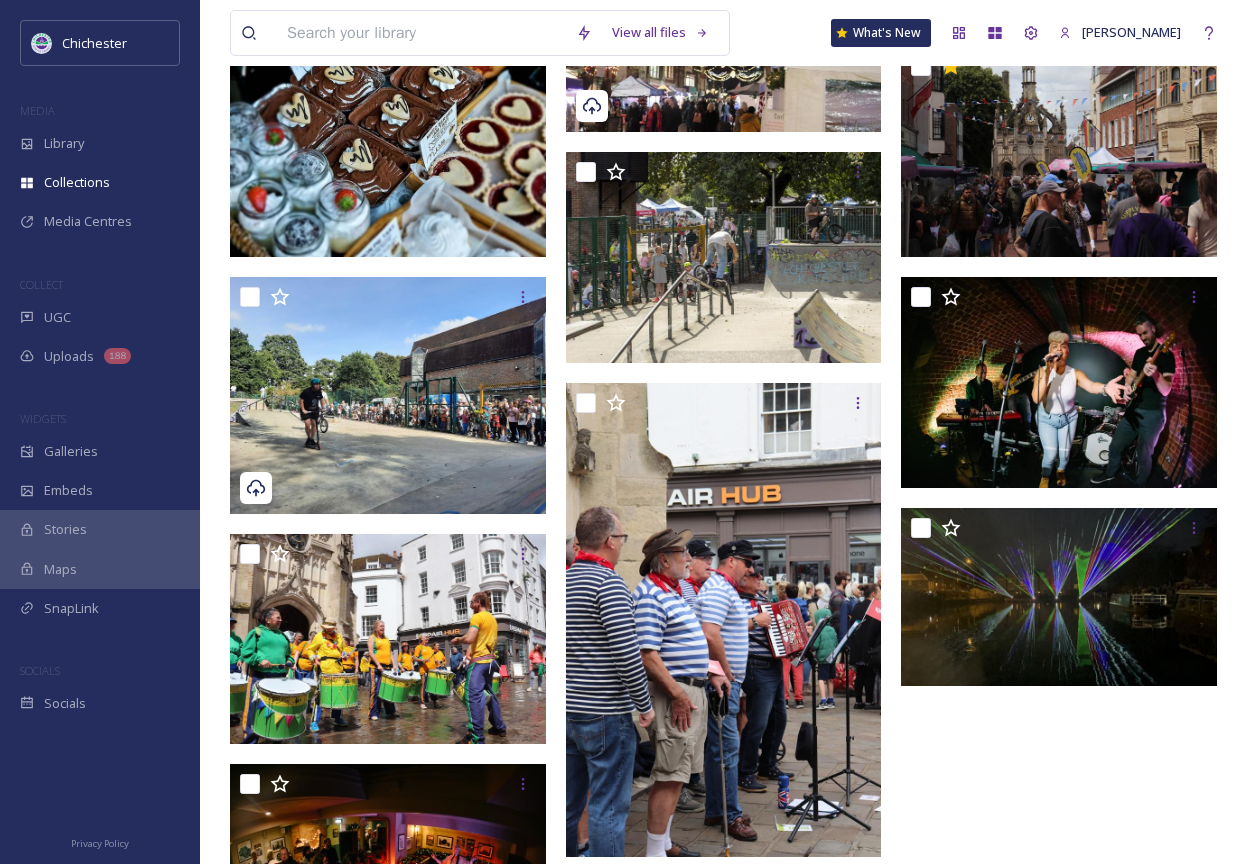 scroll, scrollTop: 1999, scrollLeft: 0, axis: vertical 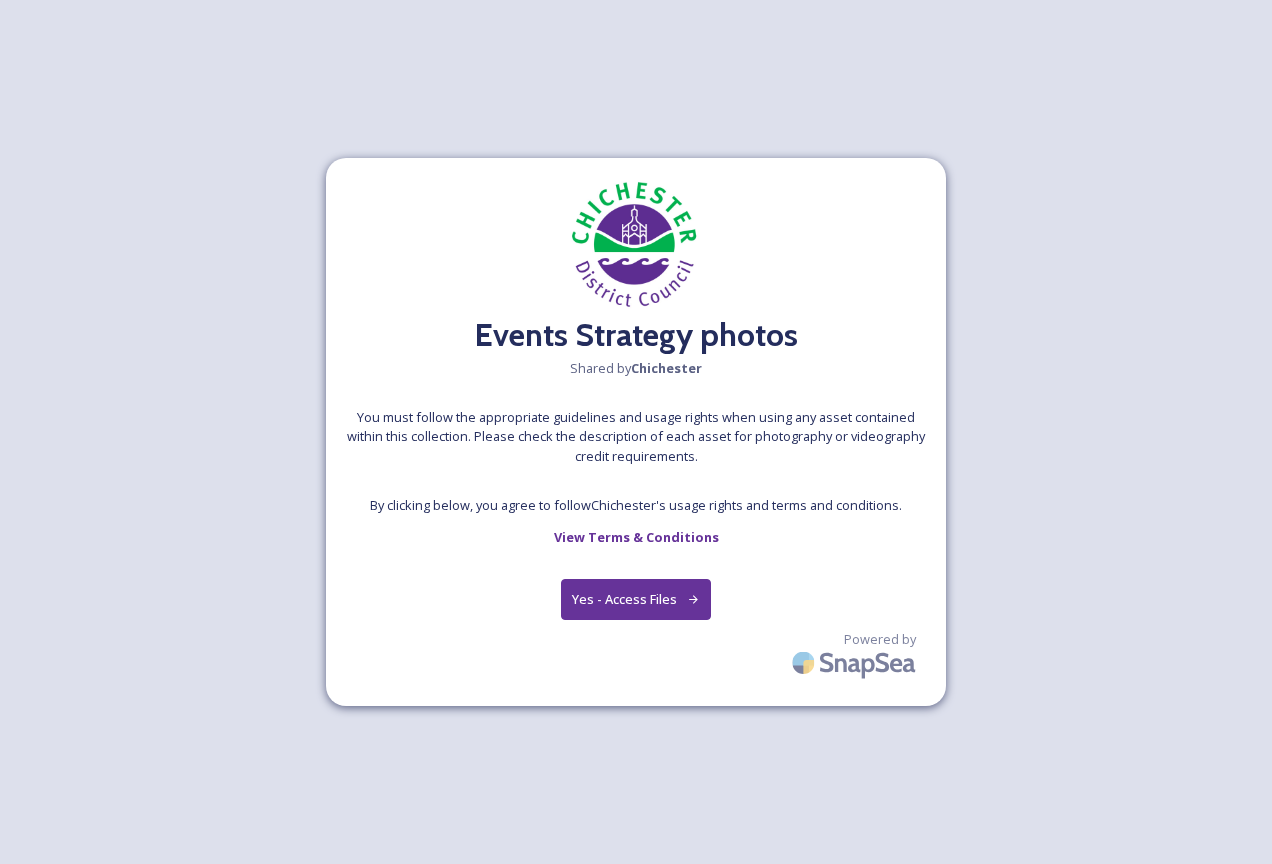 click on "Yes - Access Files" at bounding box center [636, 599] 